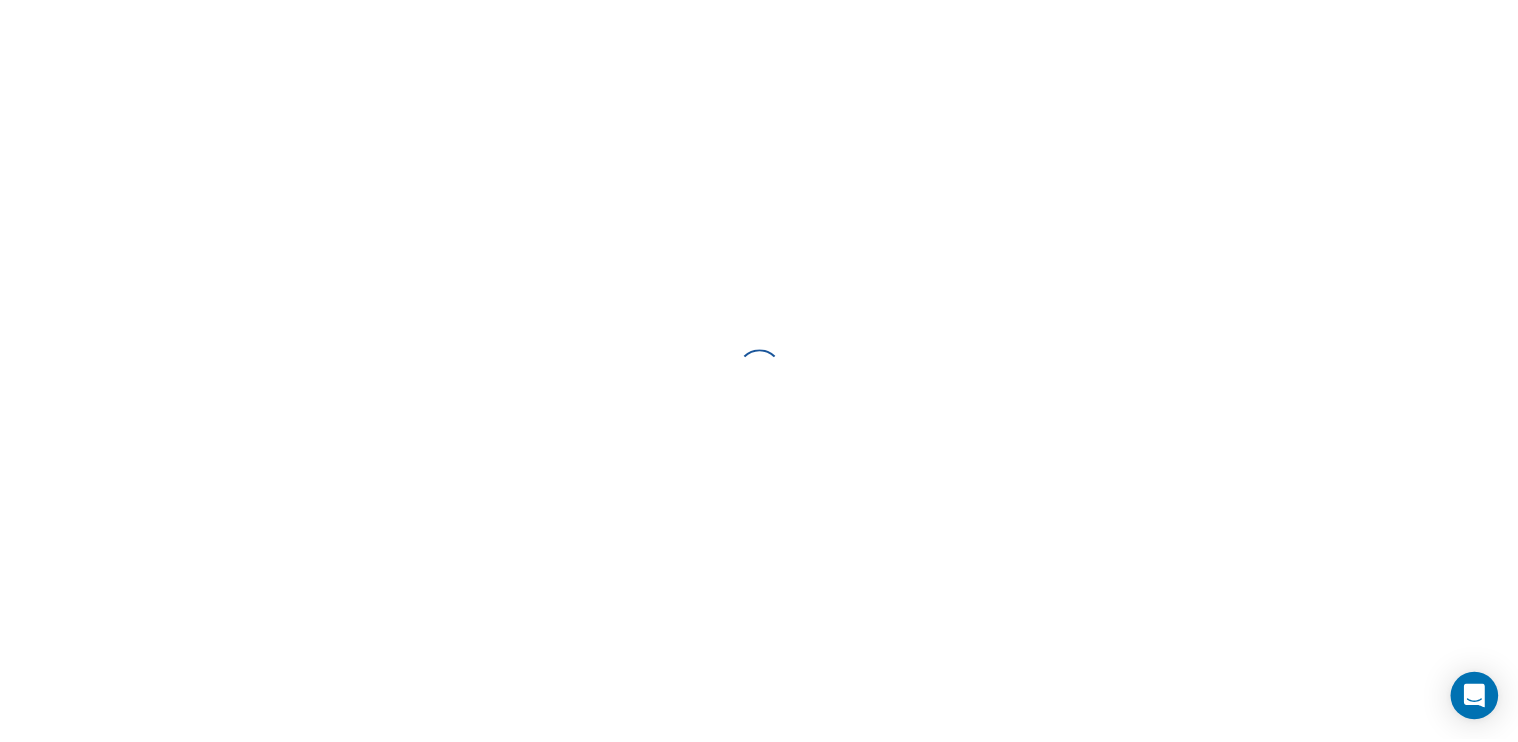 scroll, scrollTop: 0, scrollLeft: 0, axis: both 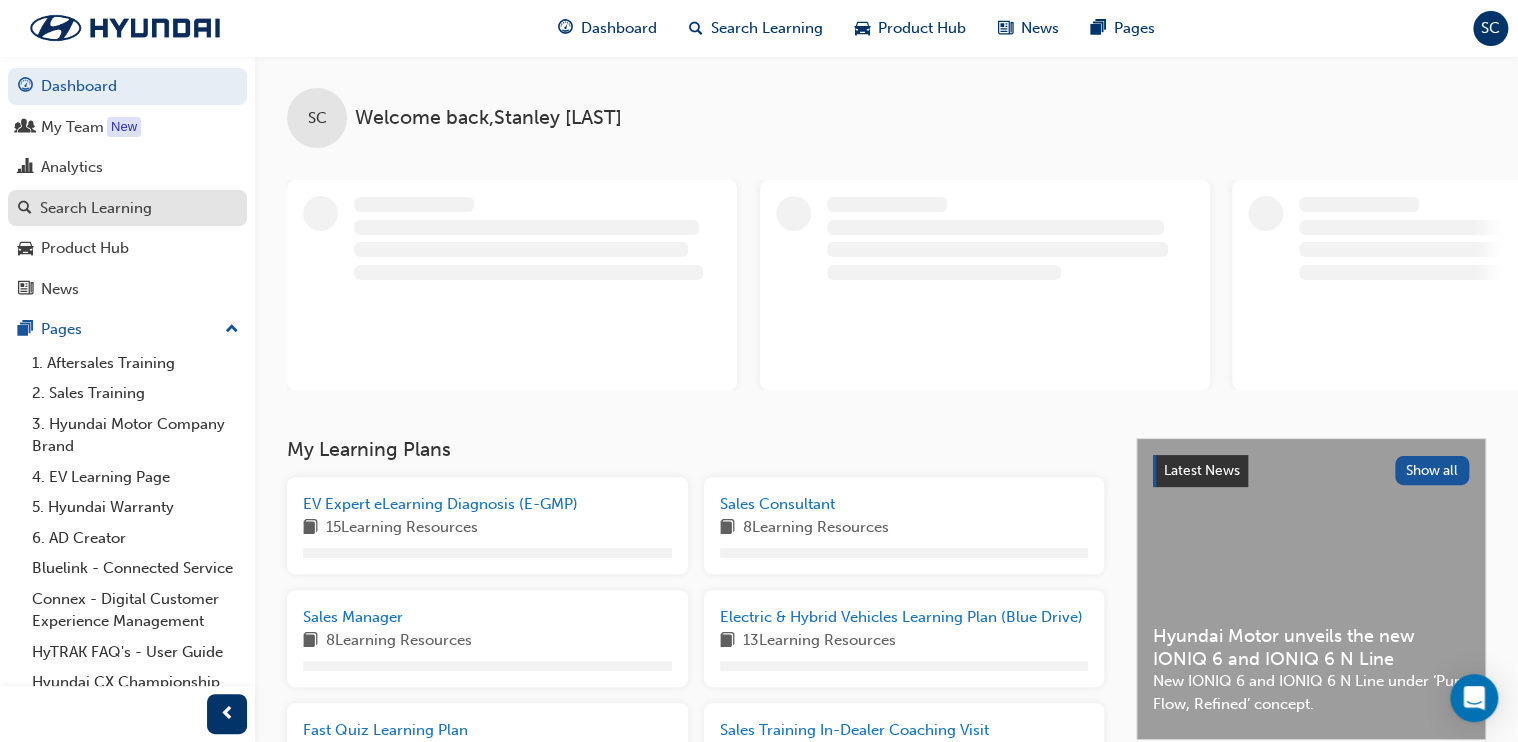 click on "Search Learning" at bounding box center (96, 208) 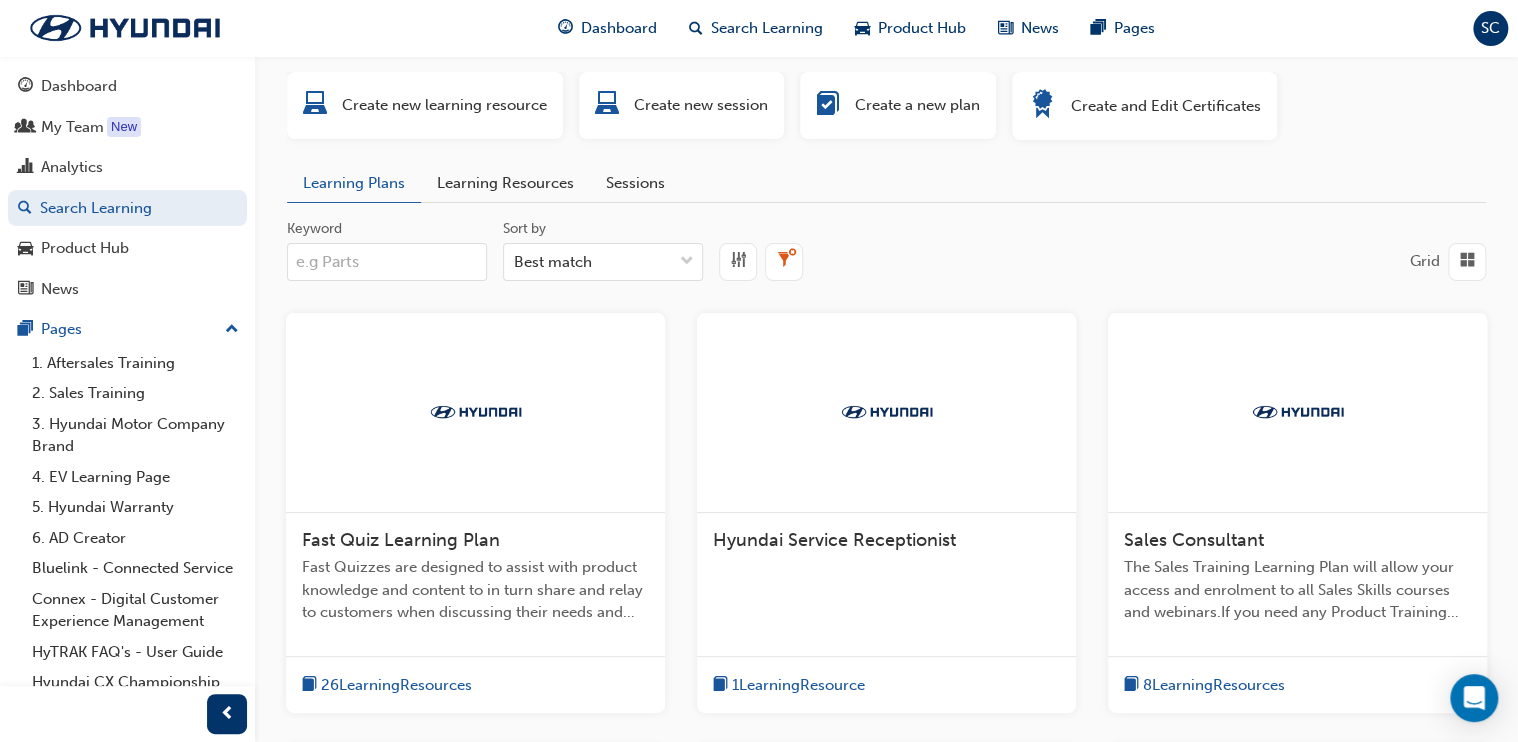 click on "Learning Resources" at bounding box center (505, 183) 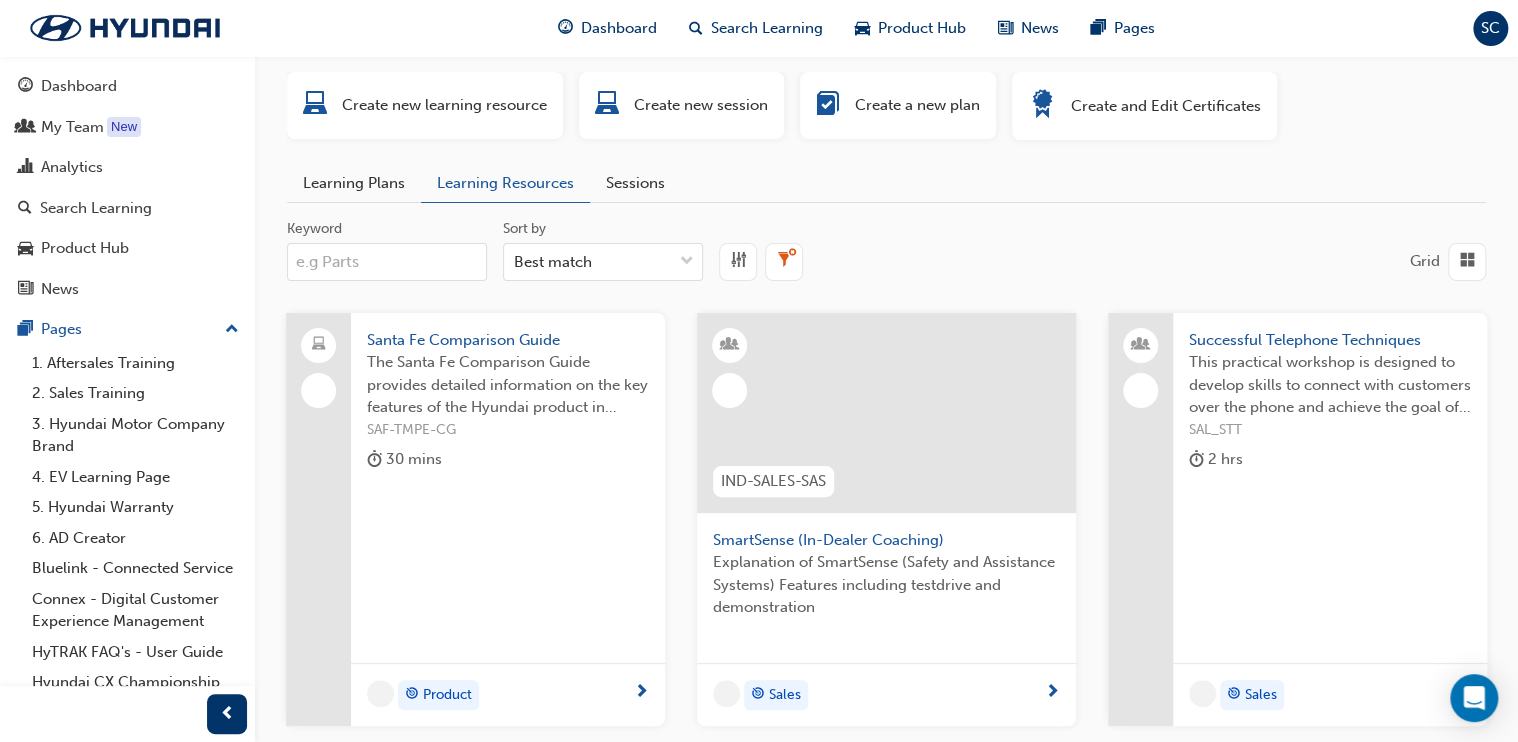 click on "Keyword" at bounding box center [387, 262] 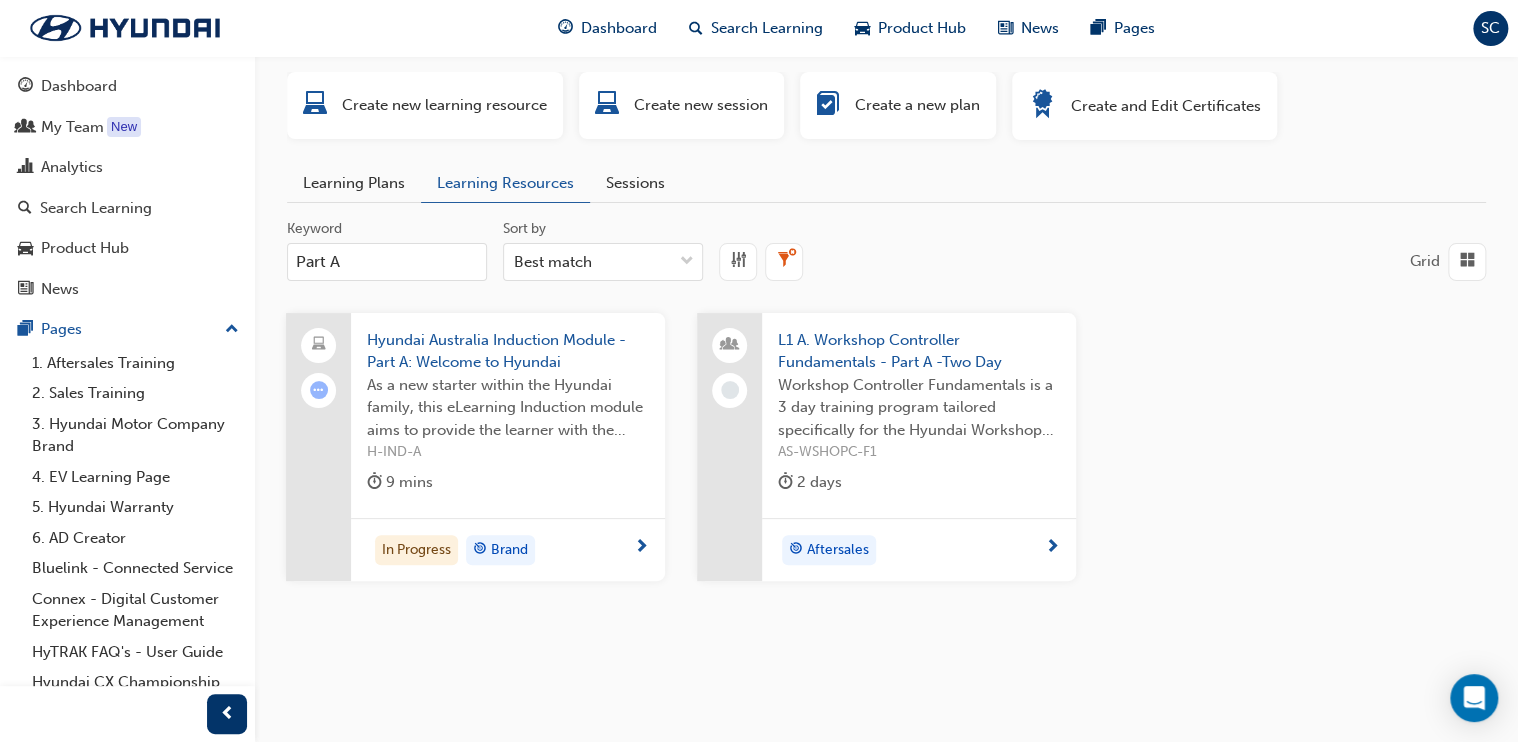 type on "Part A" 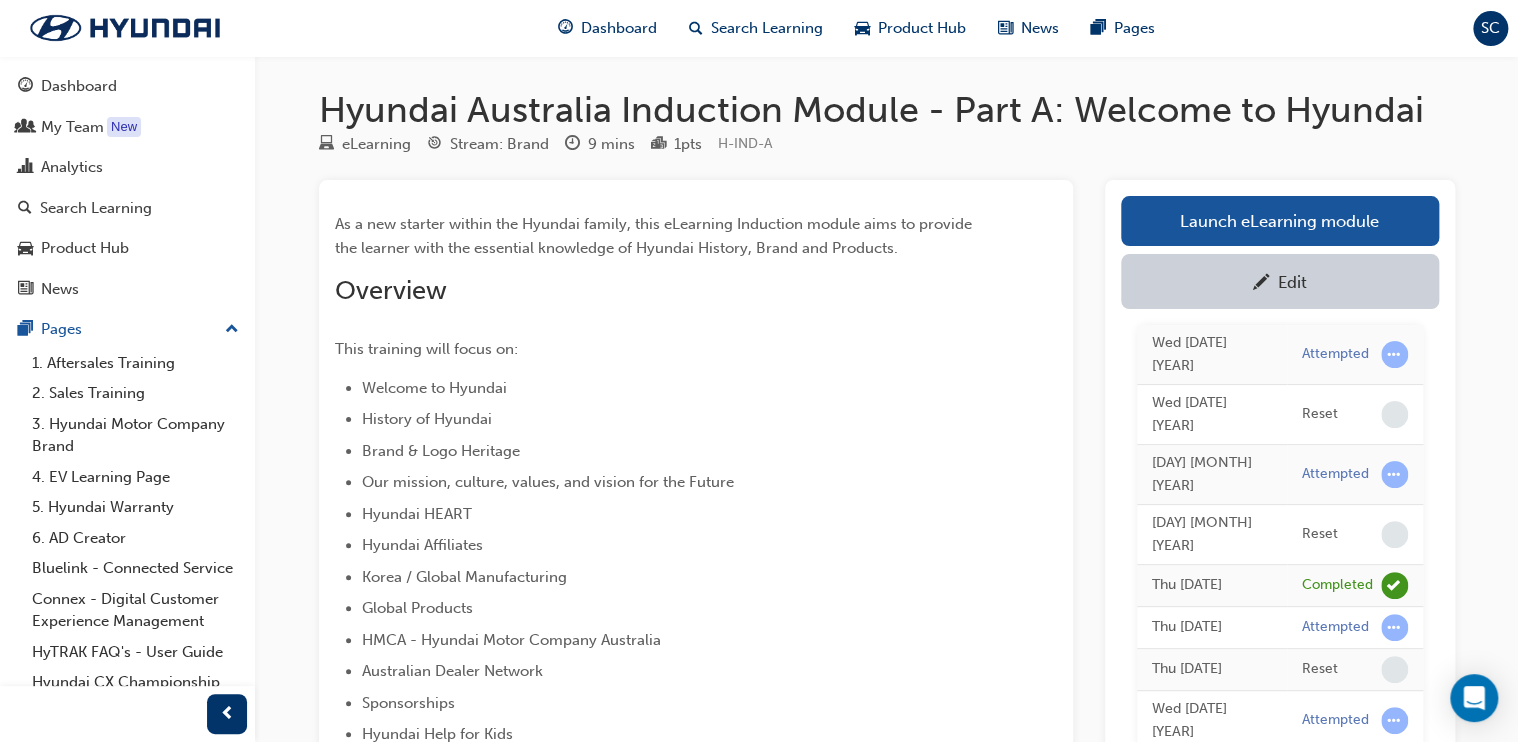 click on "Hyundai Australia Induction Module - Part A: Welcome to Hyundai" at bounding box center (887, 110) 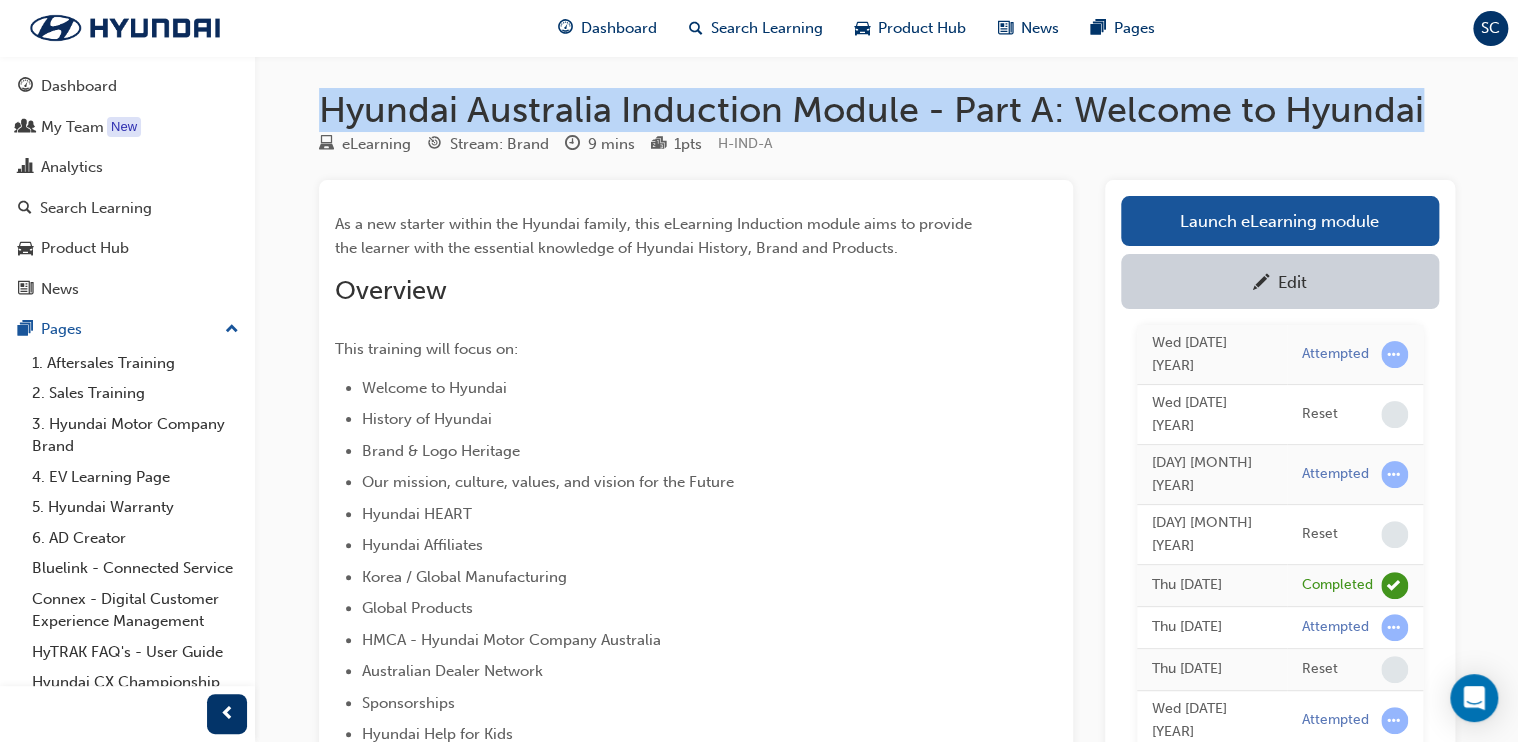 drag, startPoint x: 1418, startPoint y: 112, endPoint x: 311, endPoint y: 109, distance: 1107.004 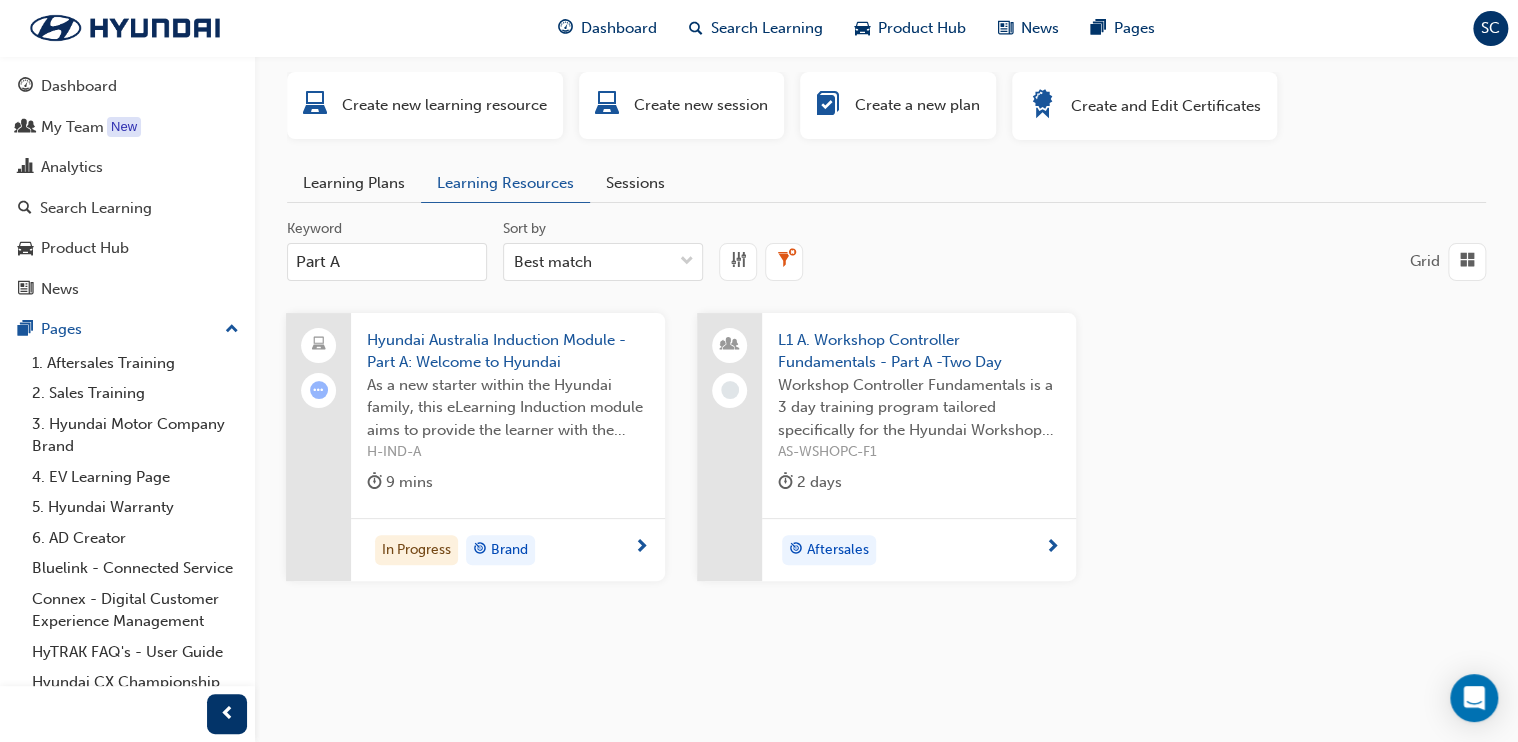 click on "Part A" at bounding box center [387, 262] 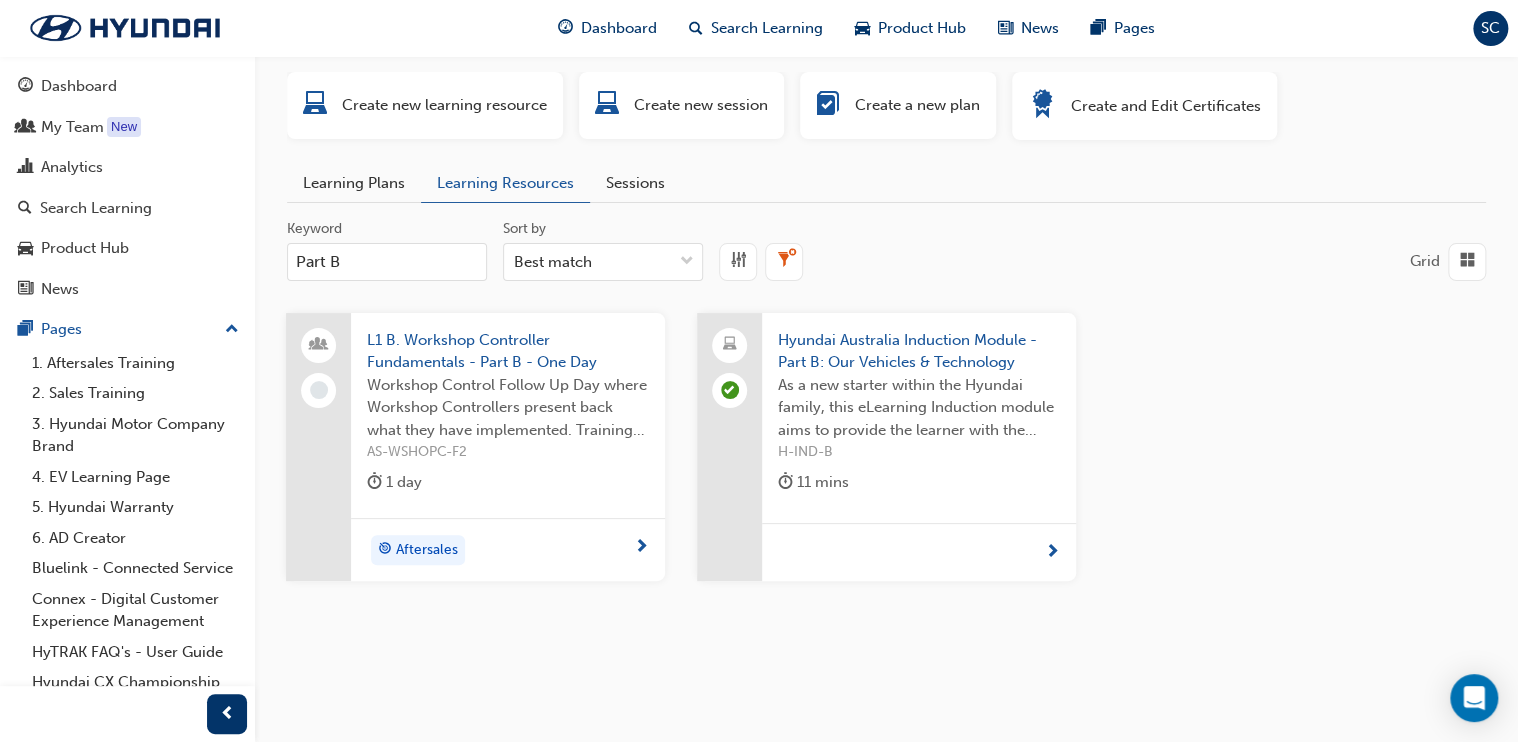 type on "Part B" 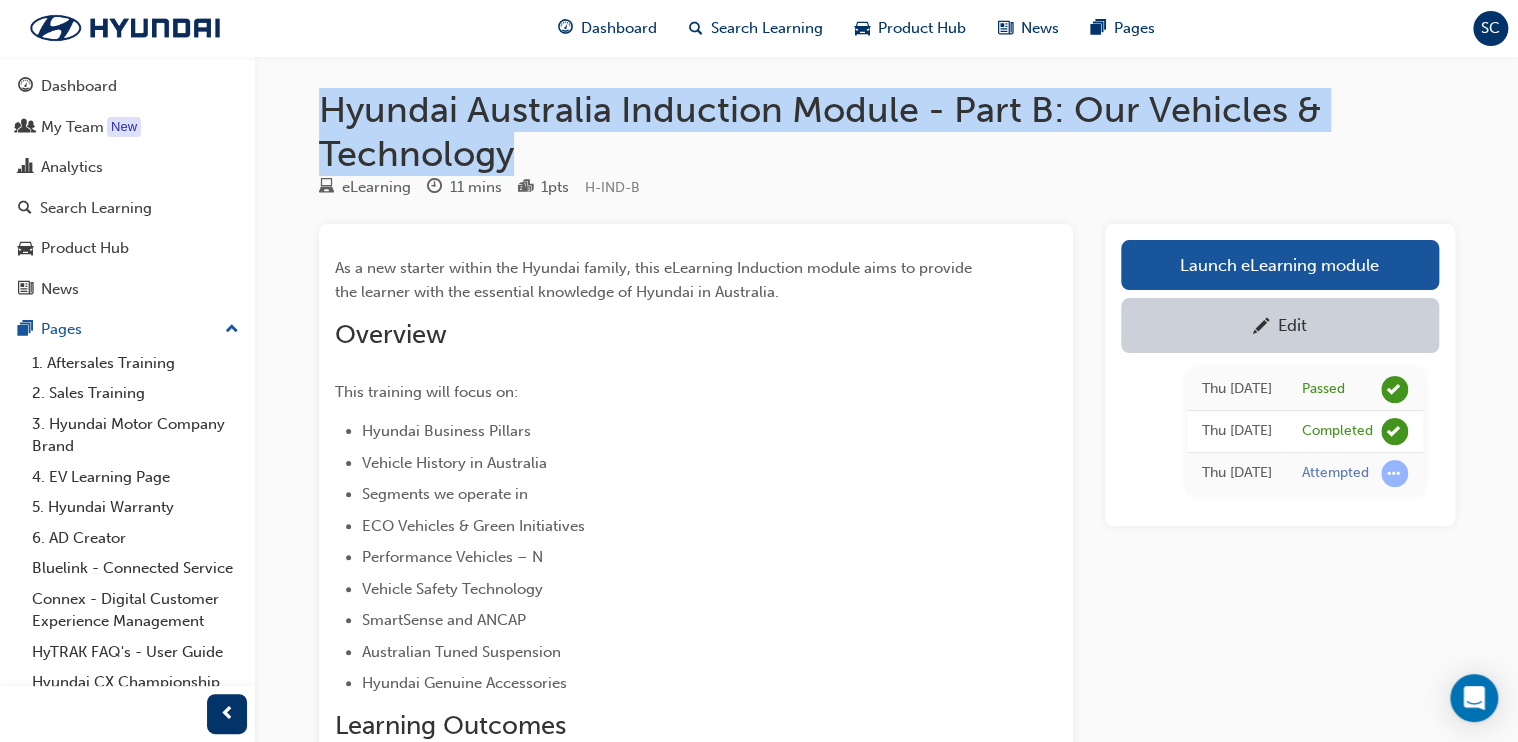 drag, startPoint x: 512, startPoint y: 151, endPoint x: 318, endPoint y: 116, distance: 197.13194 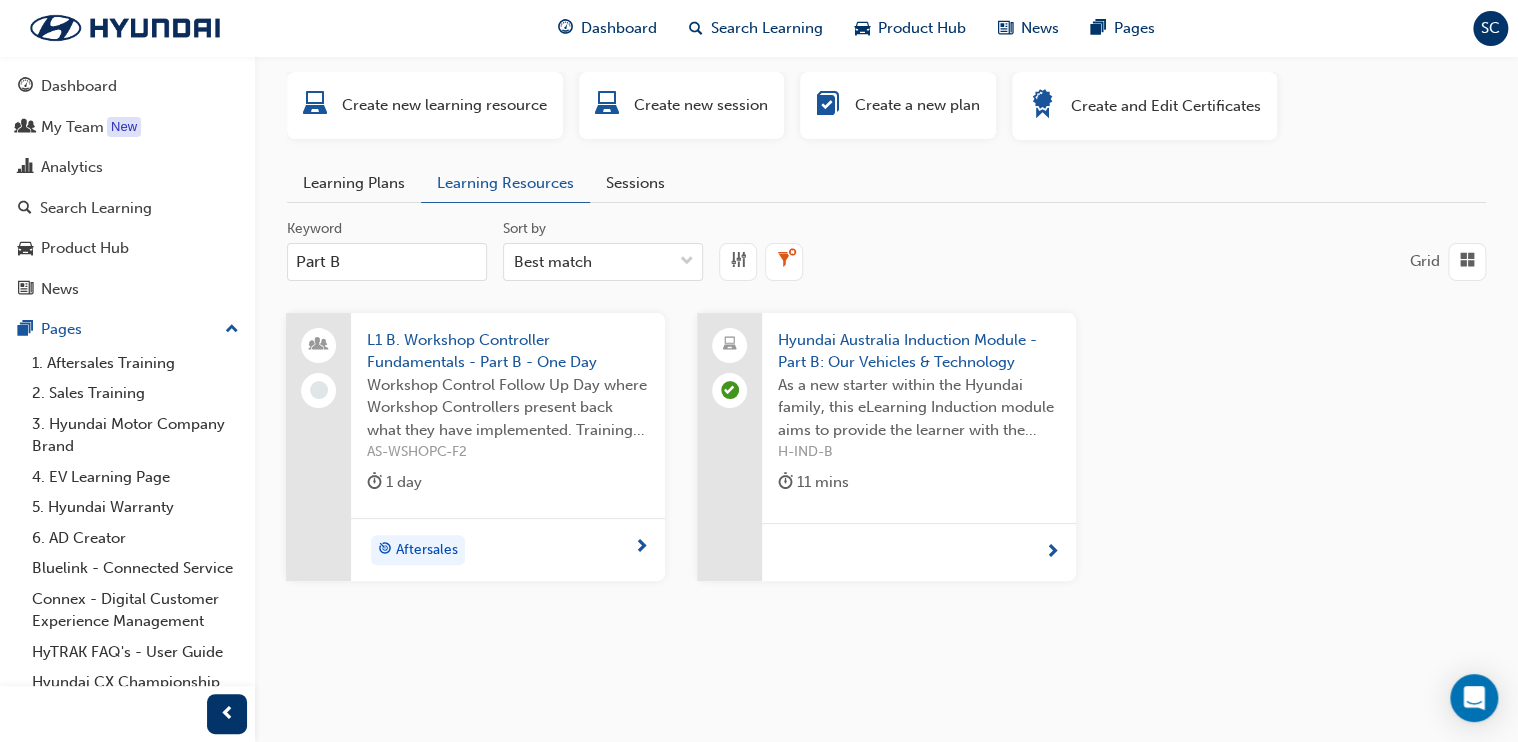 drag, startPoint x: 348, startPoint y: 259, endPoint x: 251, endPoint y: 256, distance: 97.04638 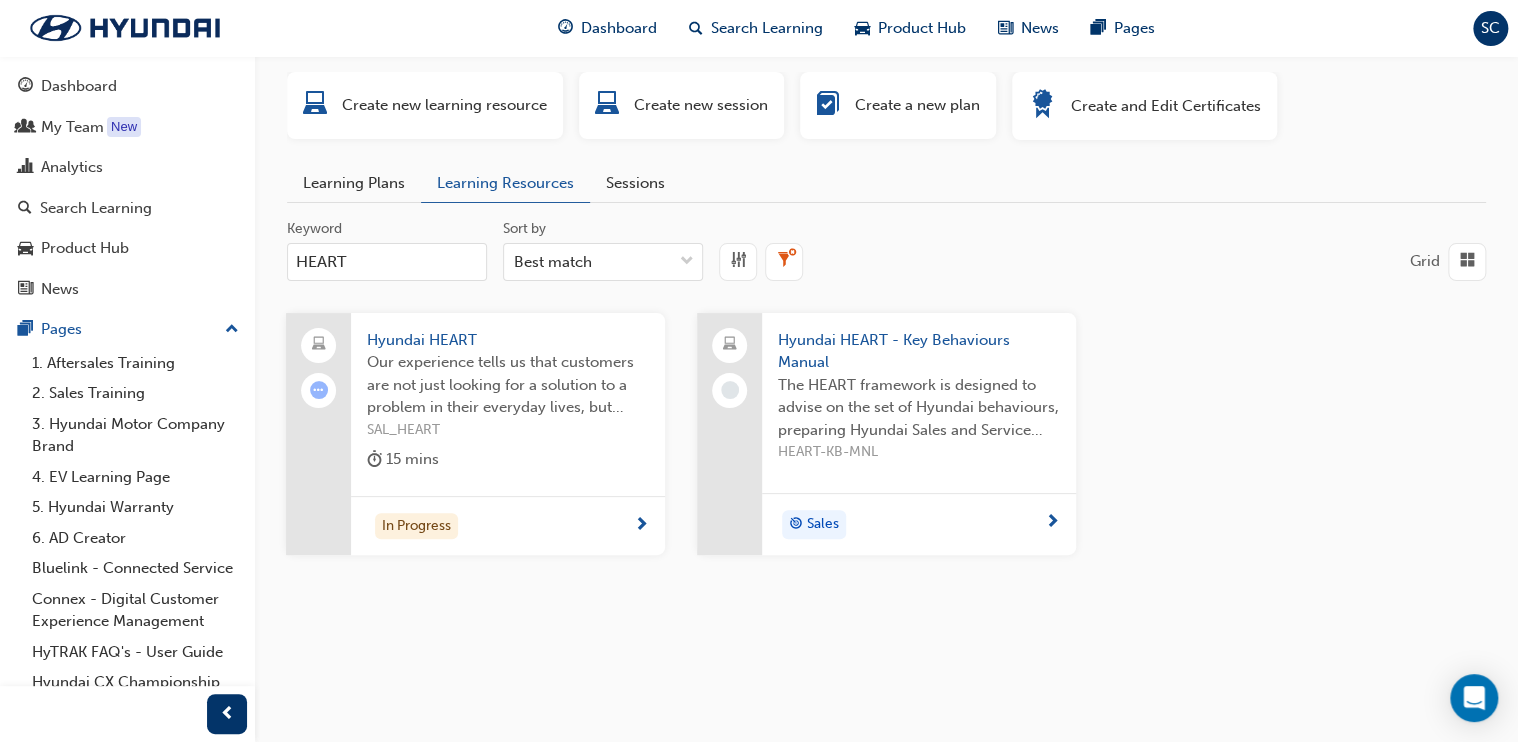 type on "HEART" 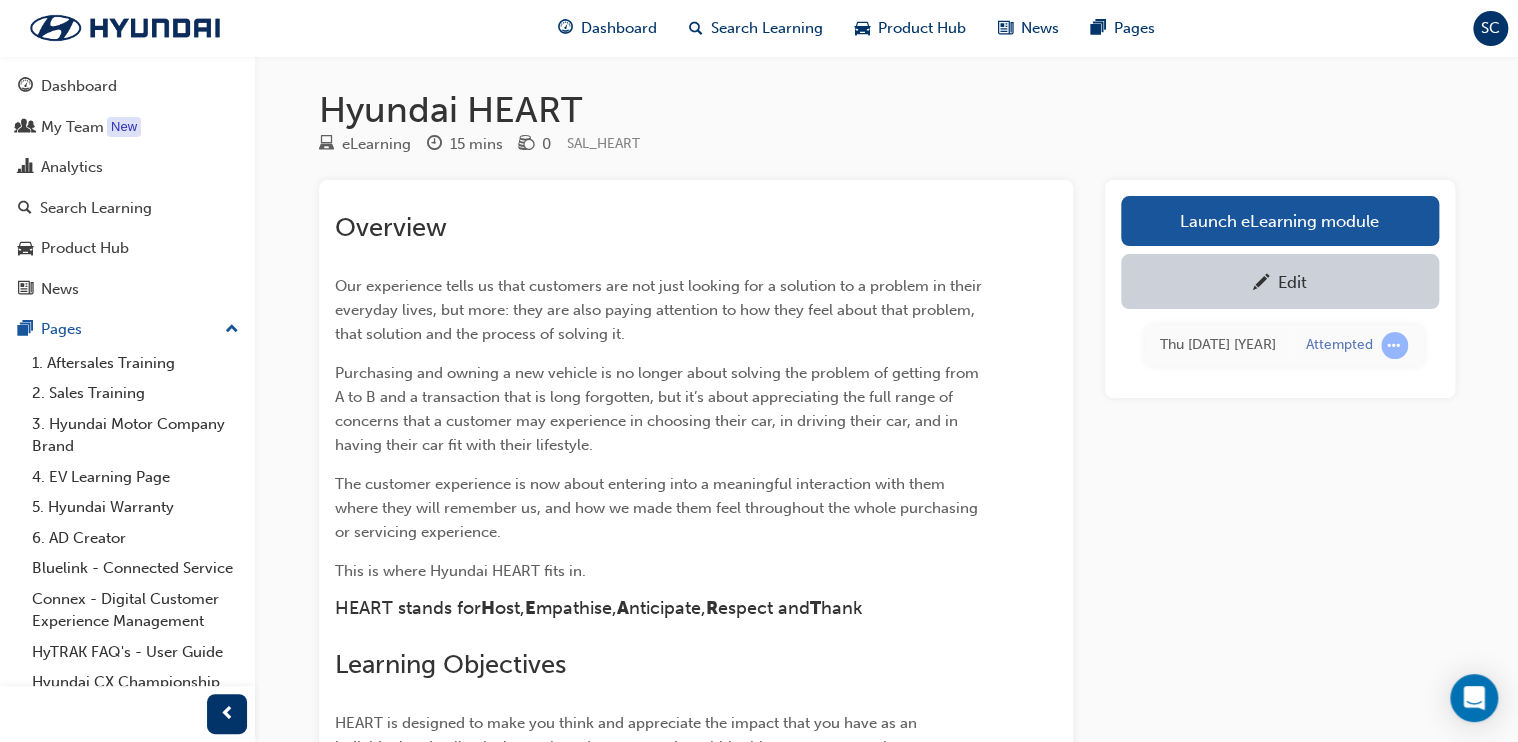 click on "Hyundai HEART" at bounding box center (887, 110) 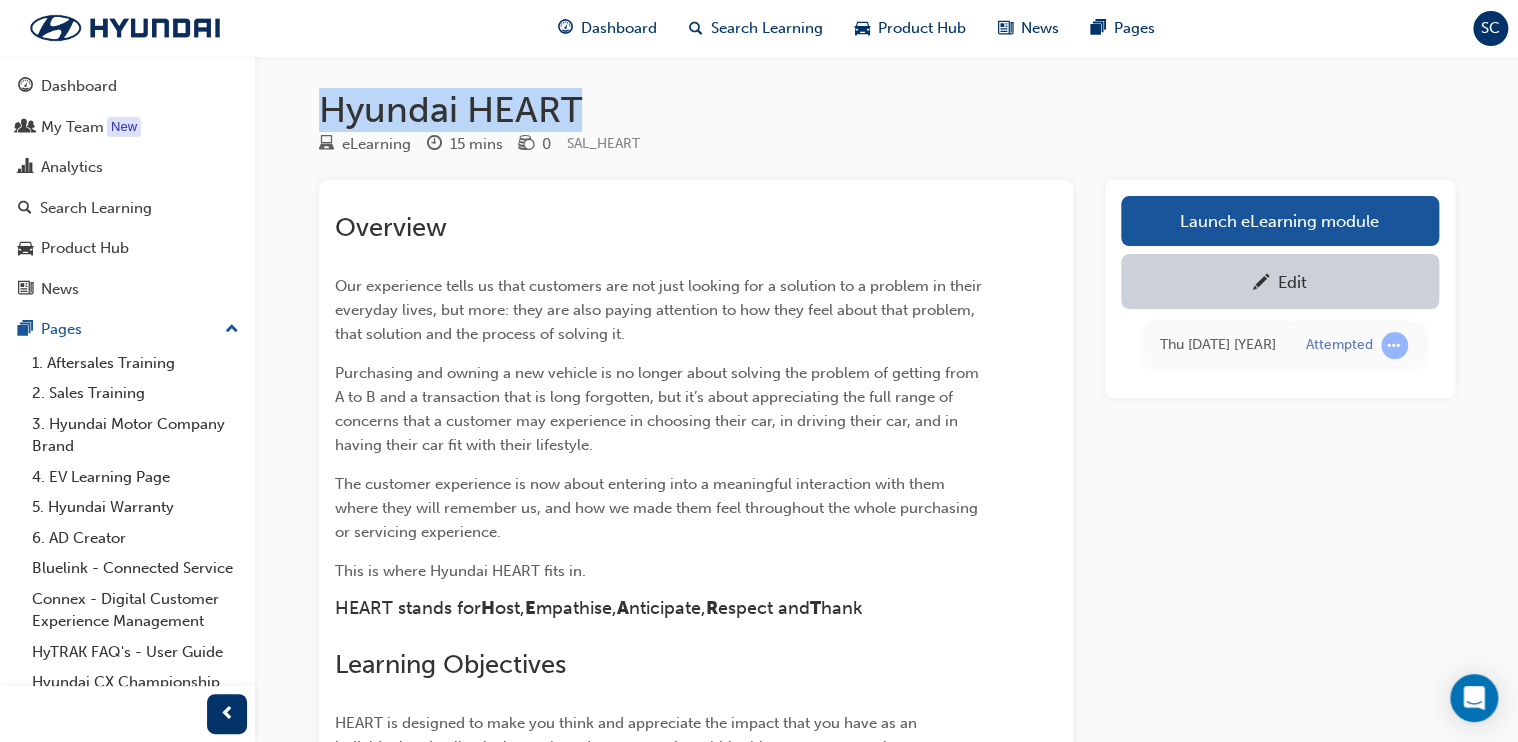 drag, startPoint x: 577, startPoint y: 101, endPoint x: 331, endPoint y: 121, distance: 246.81168 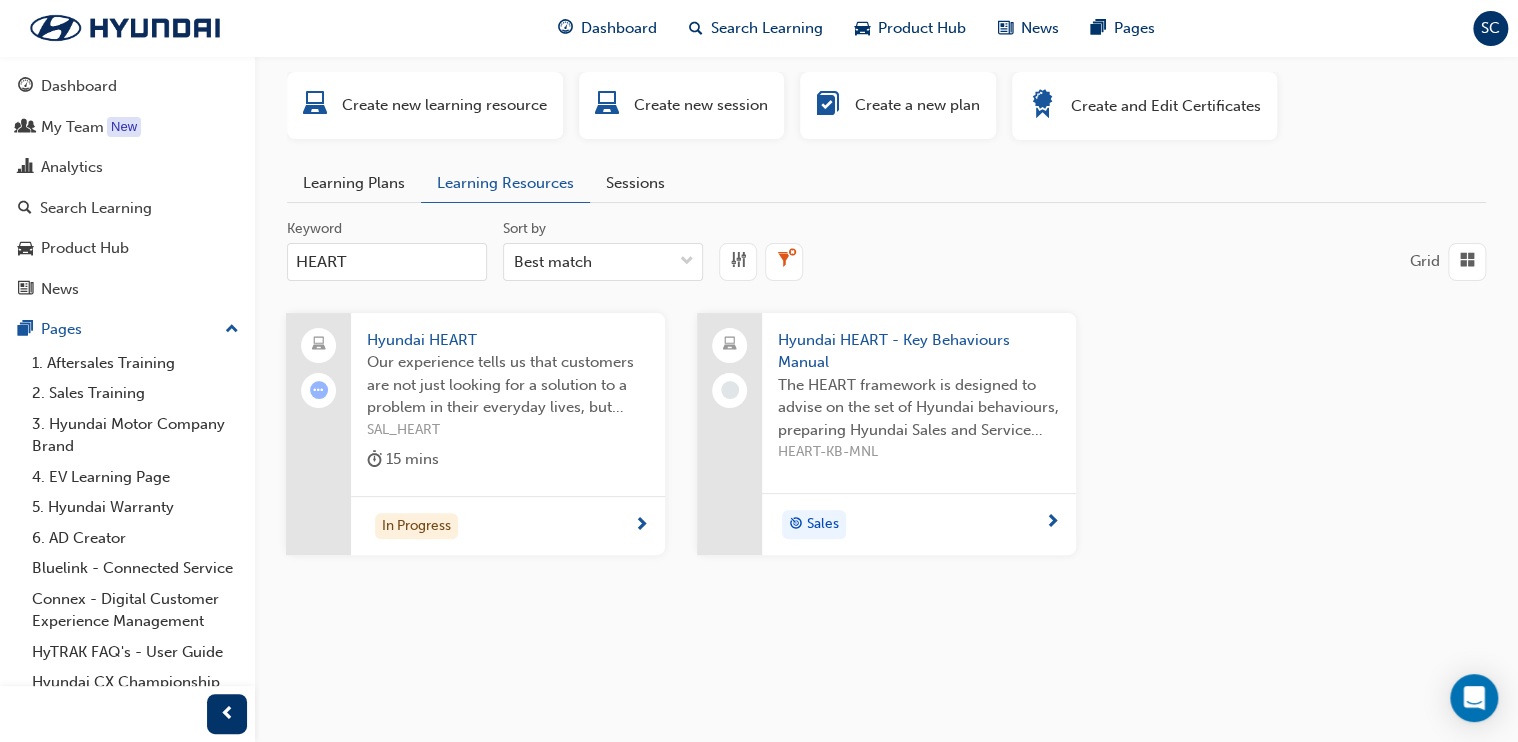 drag, startPoint x: 384, startPoint y: 253, endPoint x: 258, endPoint y: 253, distance: 126 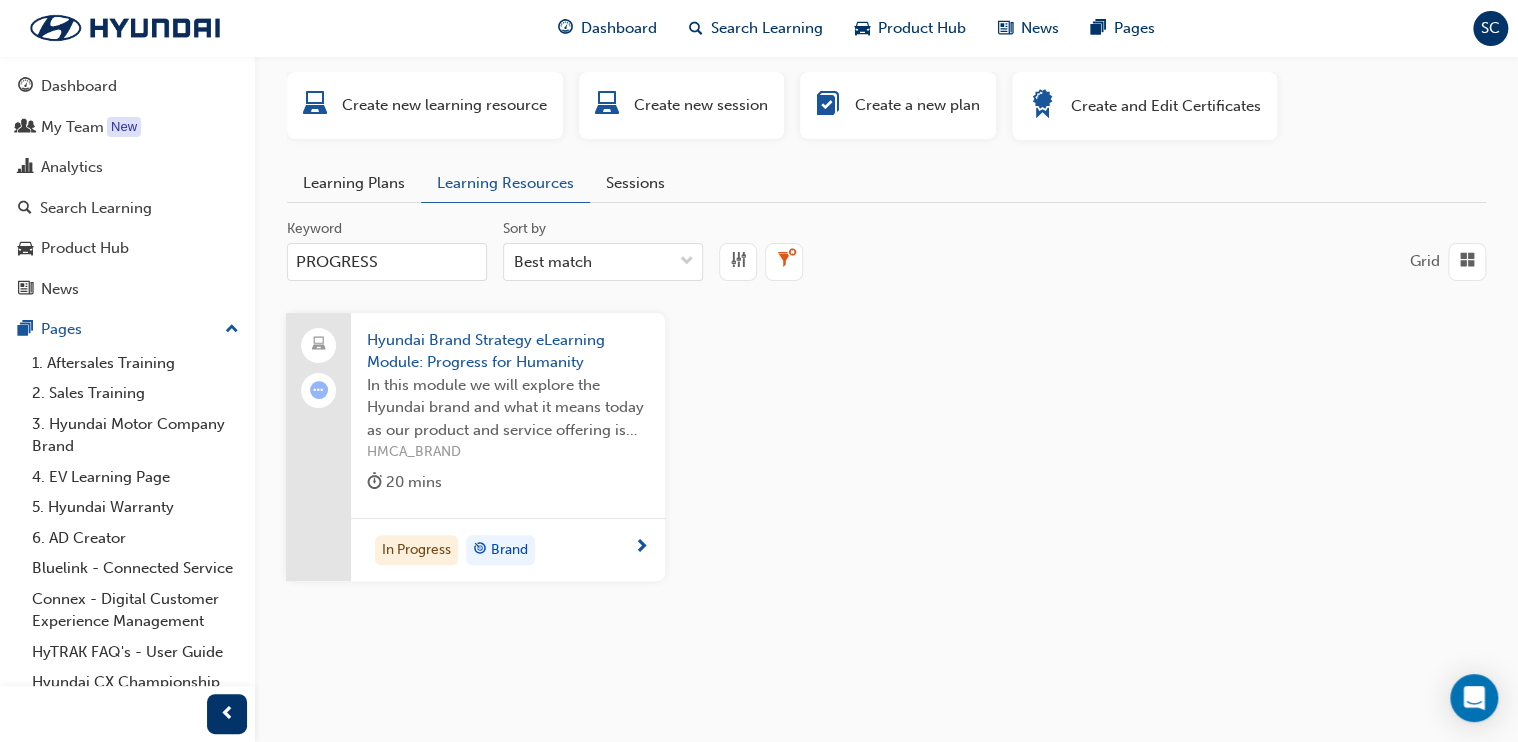 type on "PROGRESS" 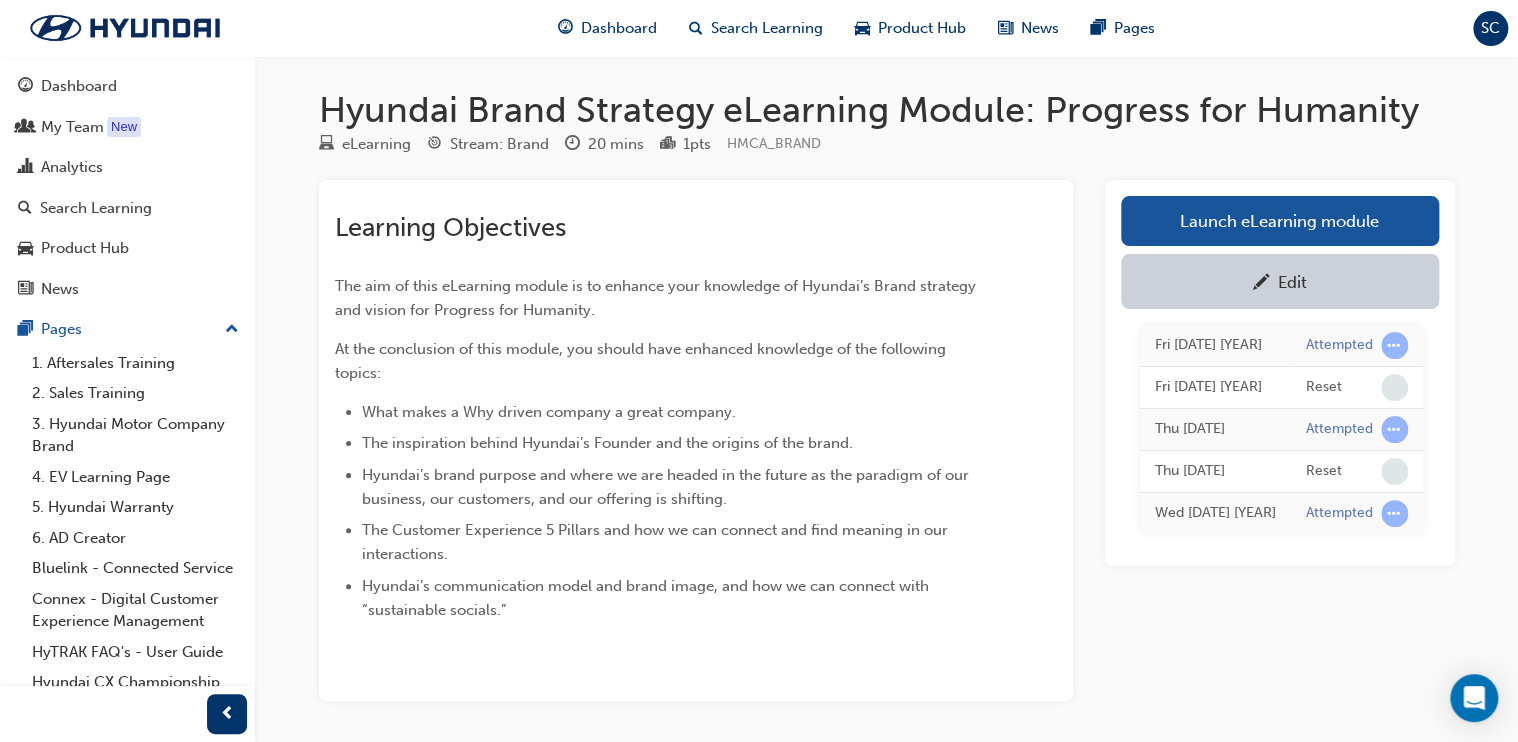 click on "Hyundai Brand Strategy eLearning Module: Progress for Humanity" at bounding box center (887, 110) 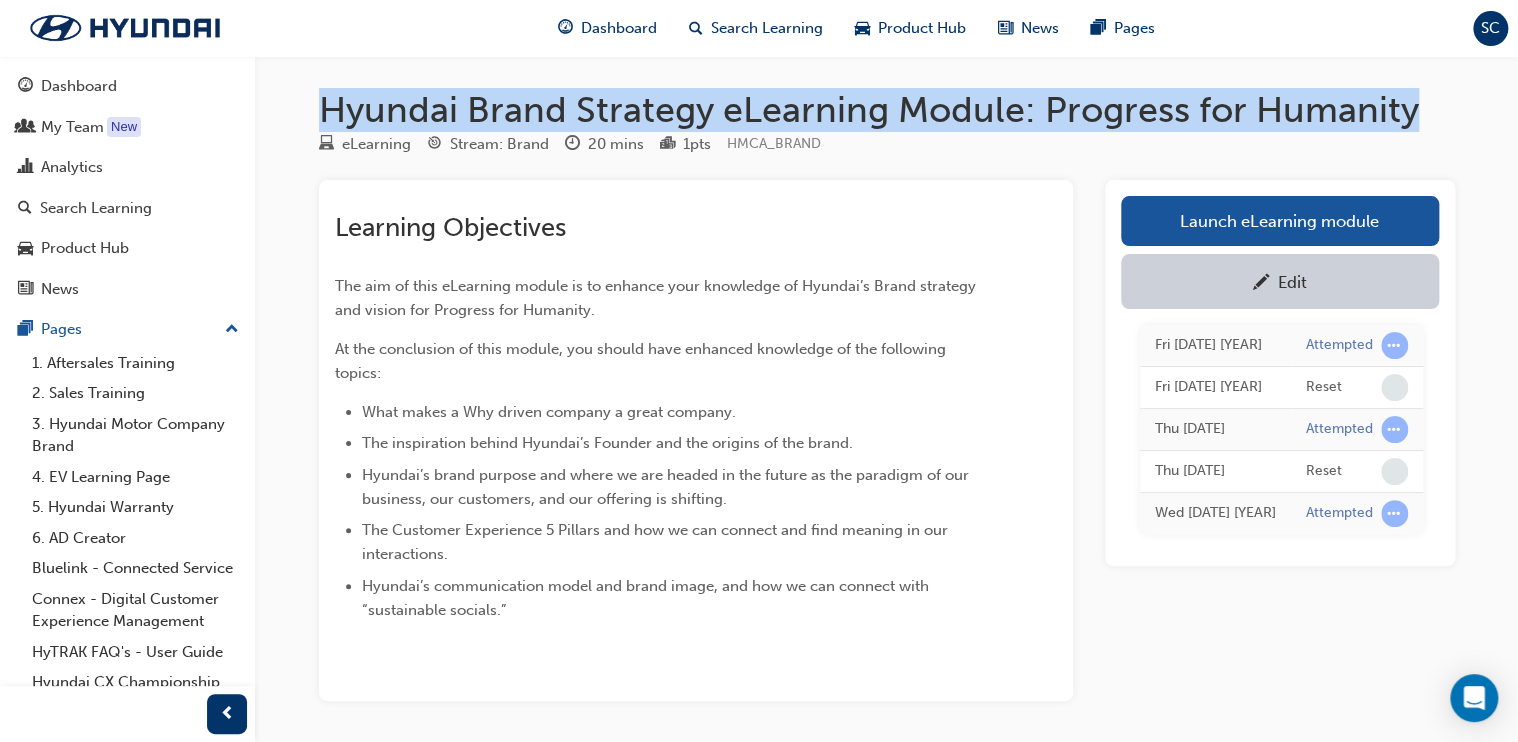 drag, startPoint x: 1411, startPoint y: 111, endPoint x: 309, endPoint y: 115, distance: 1102.0072 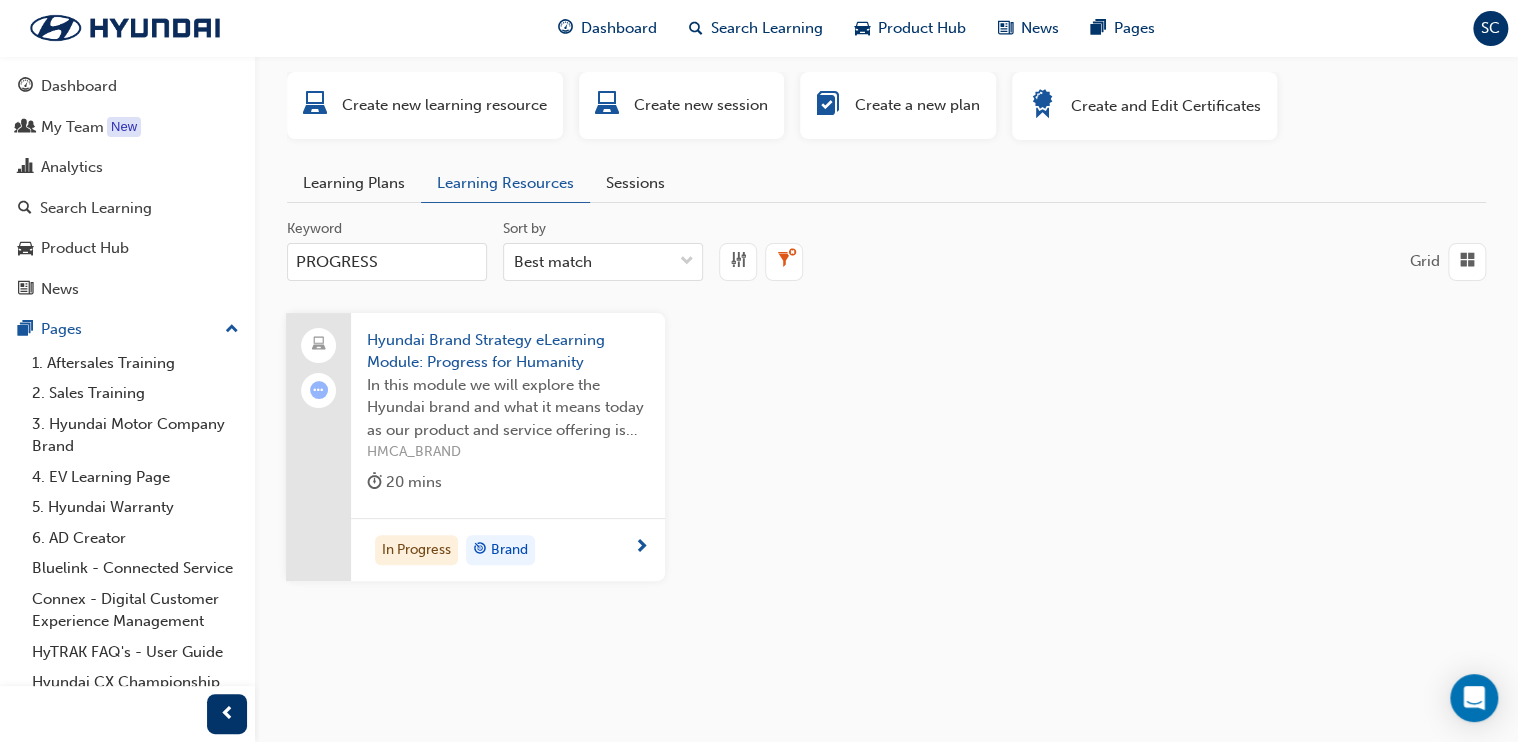 click on "Learning Plans" at bounding box center (354, 183) 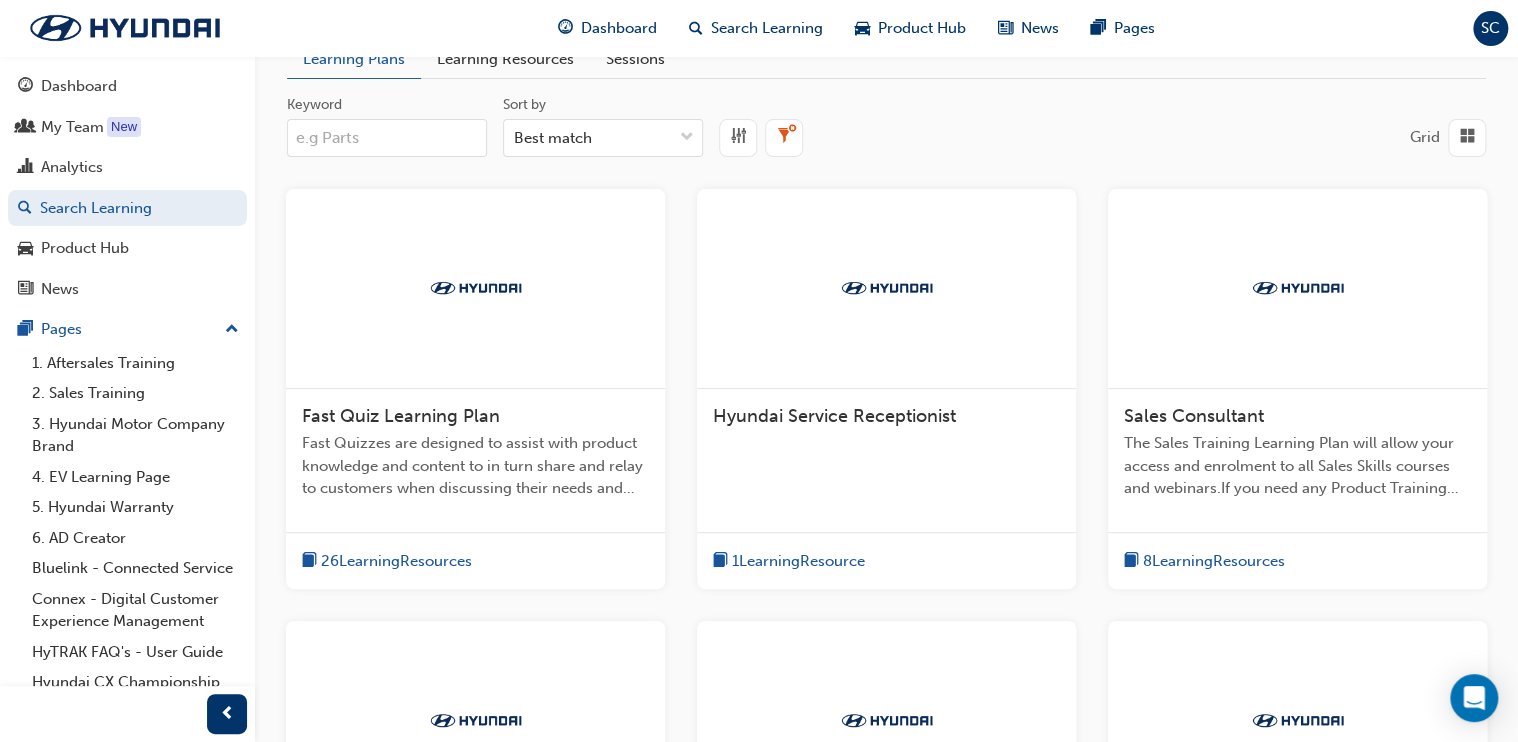 scroll, scrollTop: 0, scrollLeft: 0, axis: both 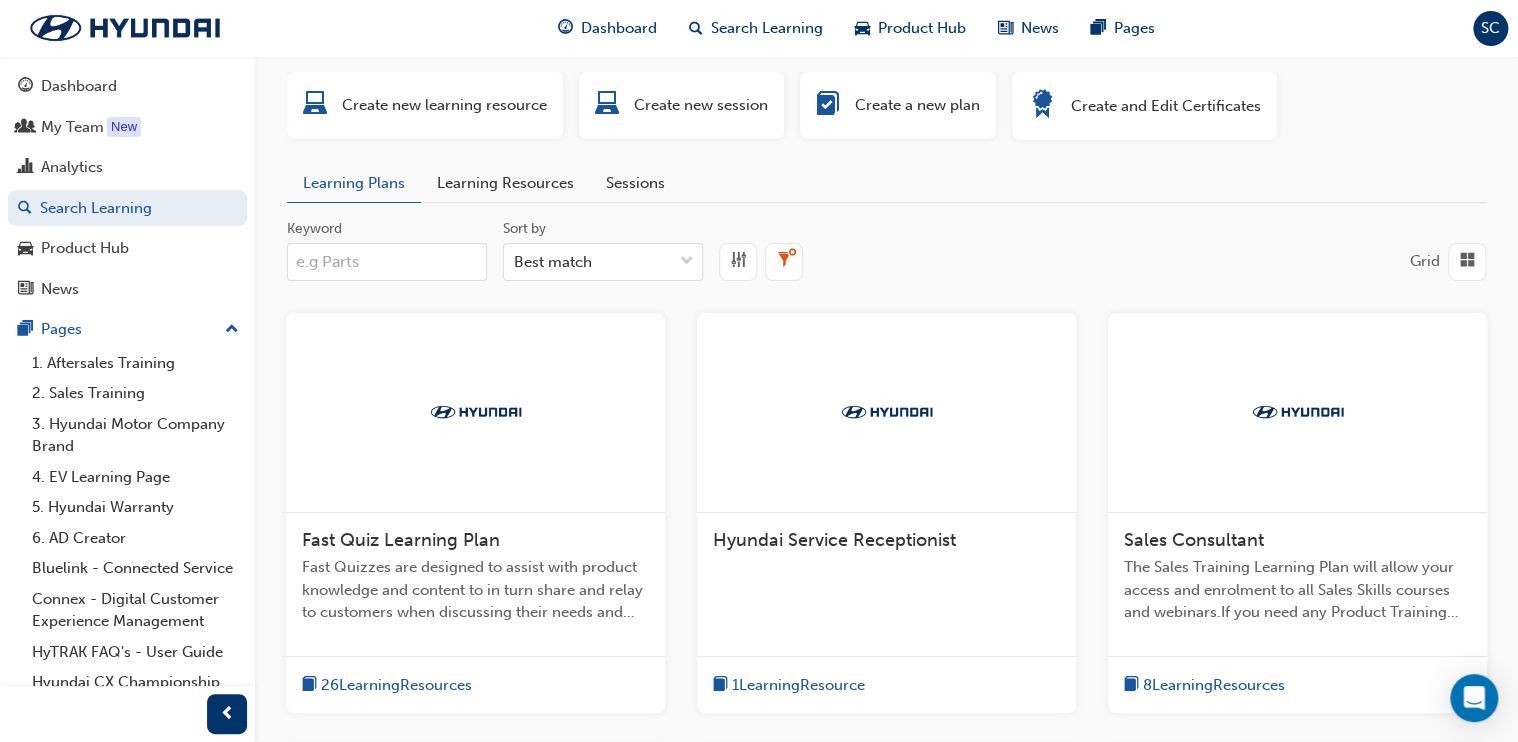 click on "Keyword" at bounding box center (387, 262) 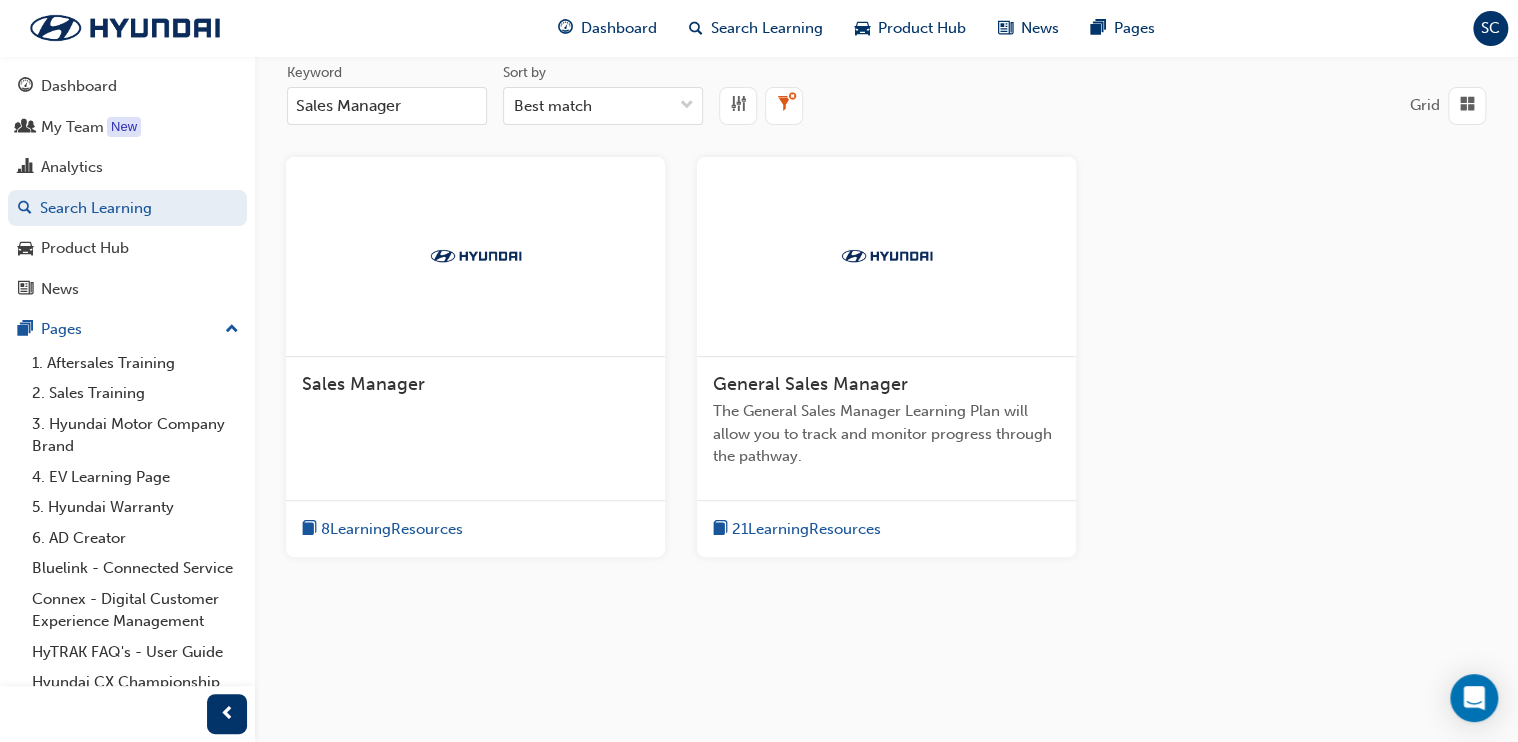 scroll, scrollTop: 160, scrollLeft: 0, axis: vertical 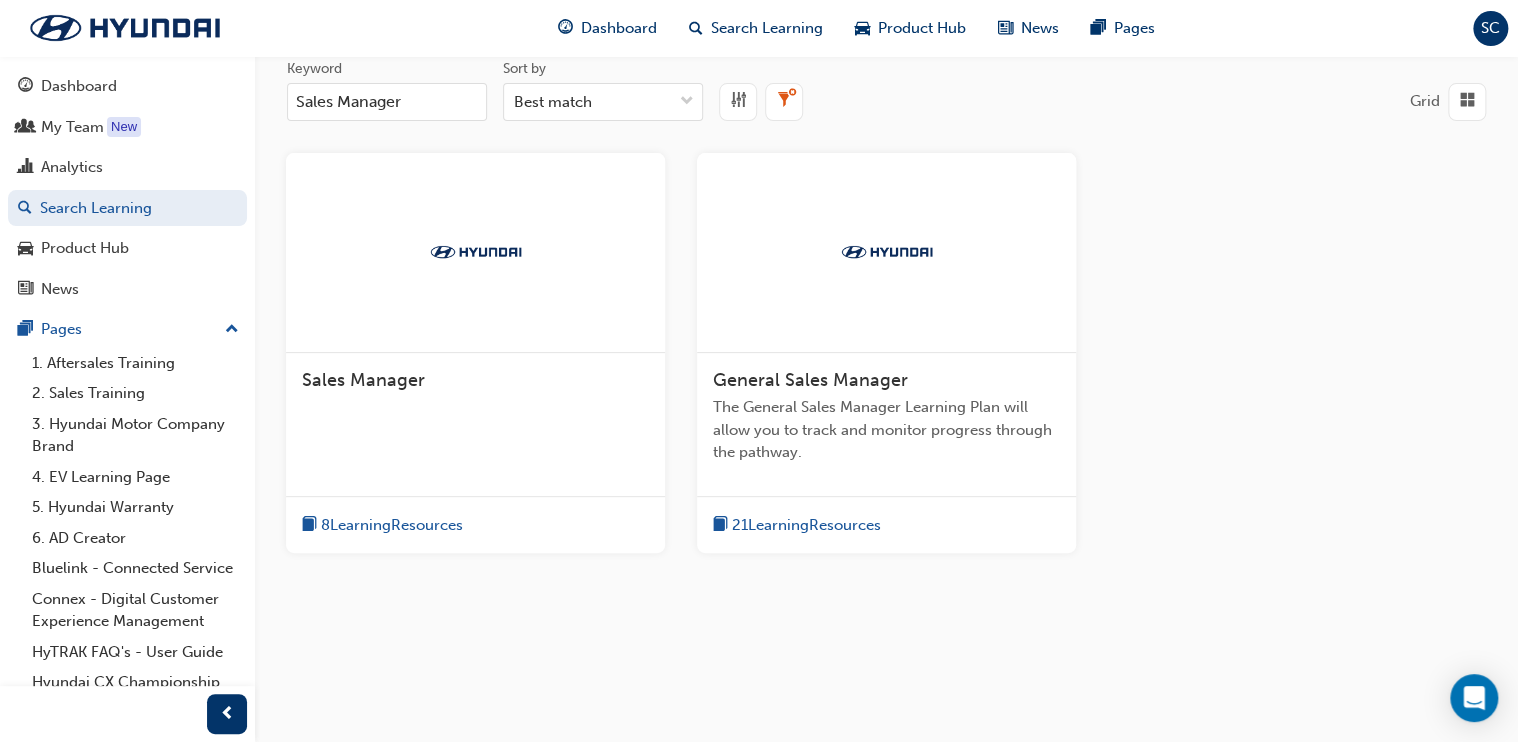 type on "Sales Manager" 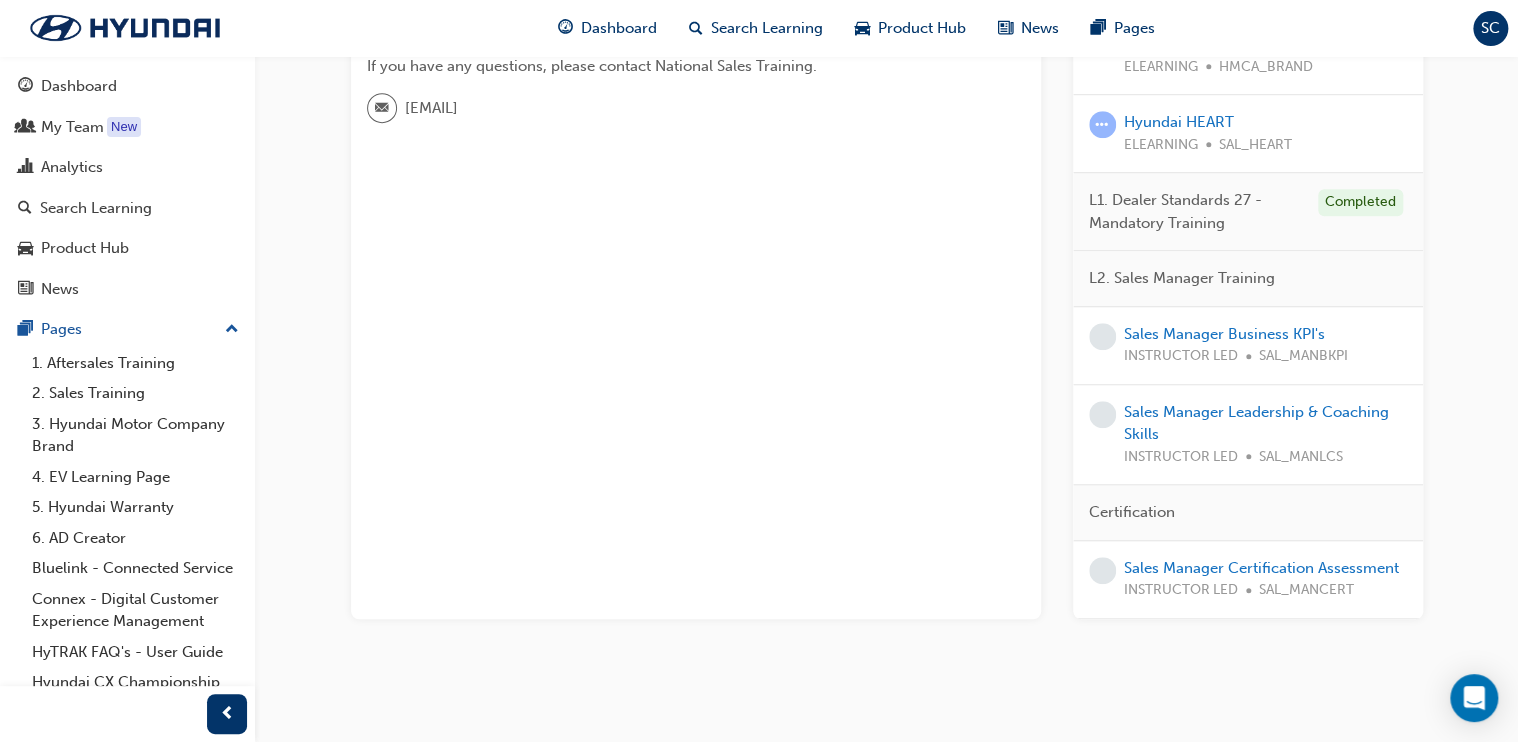 scroll, scrollTop: 640, scrollLeft: 0, axis: vertical 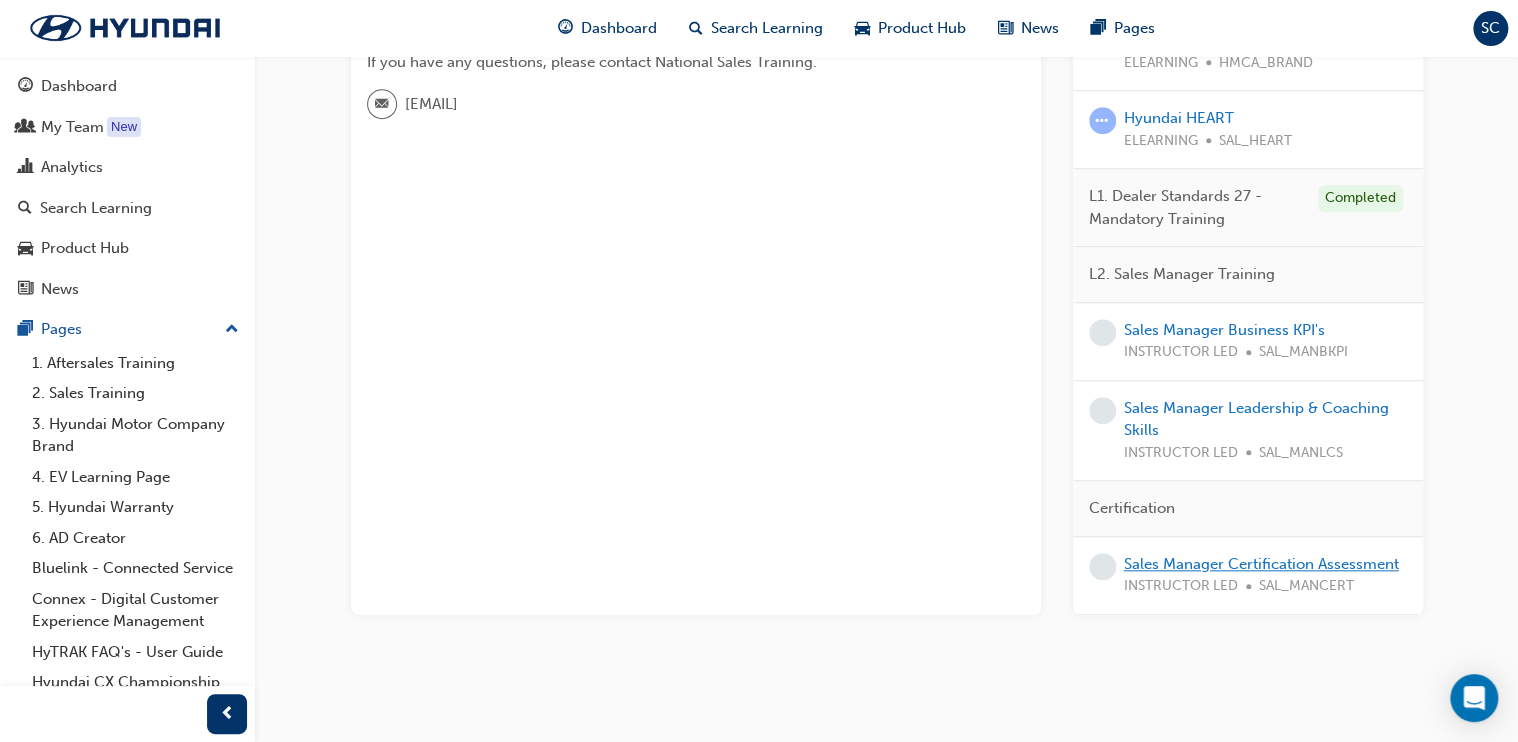 click on "Sales Manager Certification Assessment" at bounding box center [1261, 564] 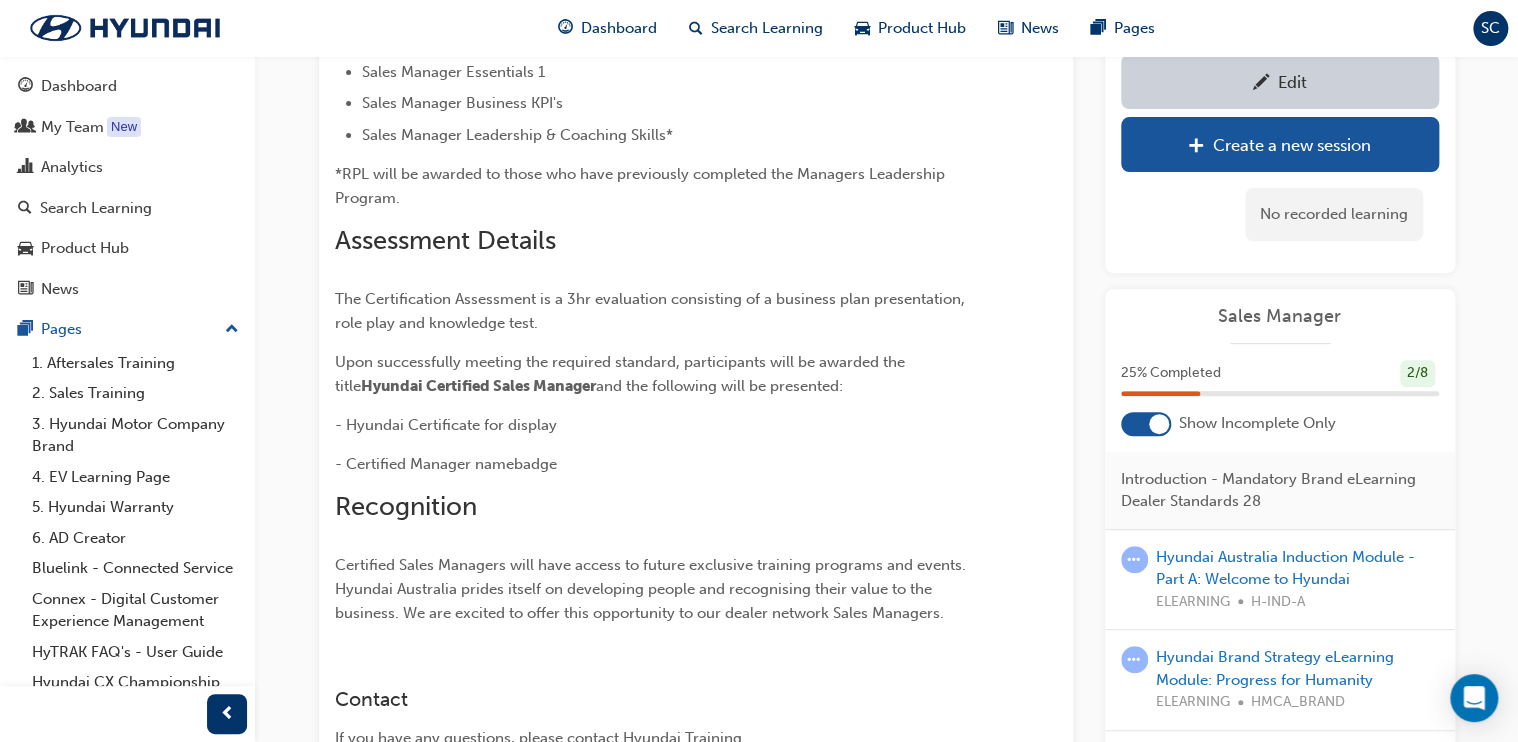 scroll, scrollTop: 400, scrollLeft: 0, axis: vertical 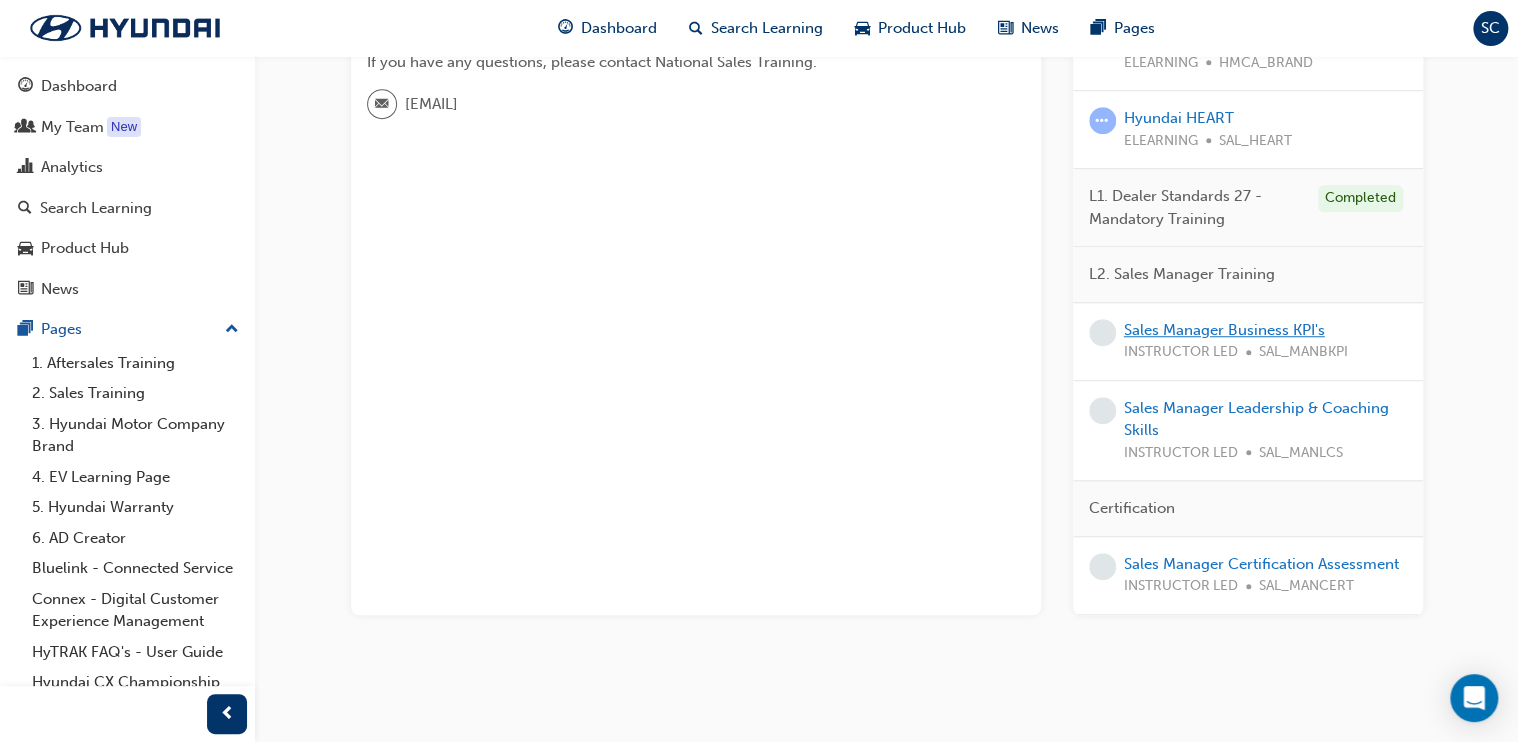 click on "Sales Manager Business KPI's" at bounding box center (1224, 330) 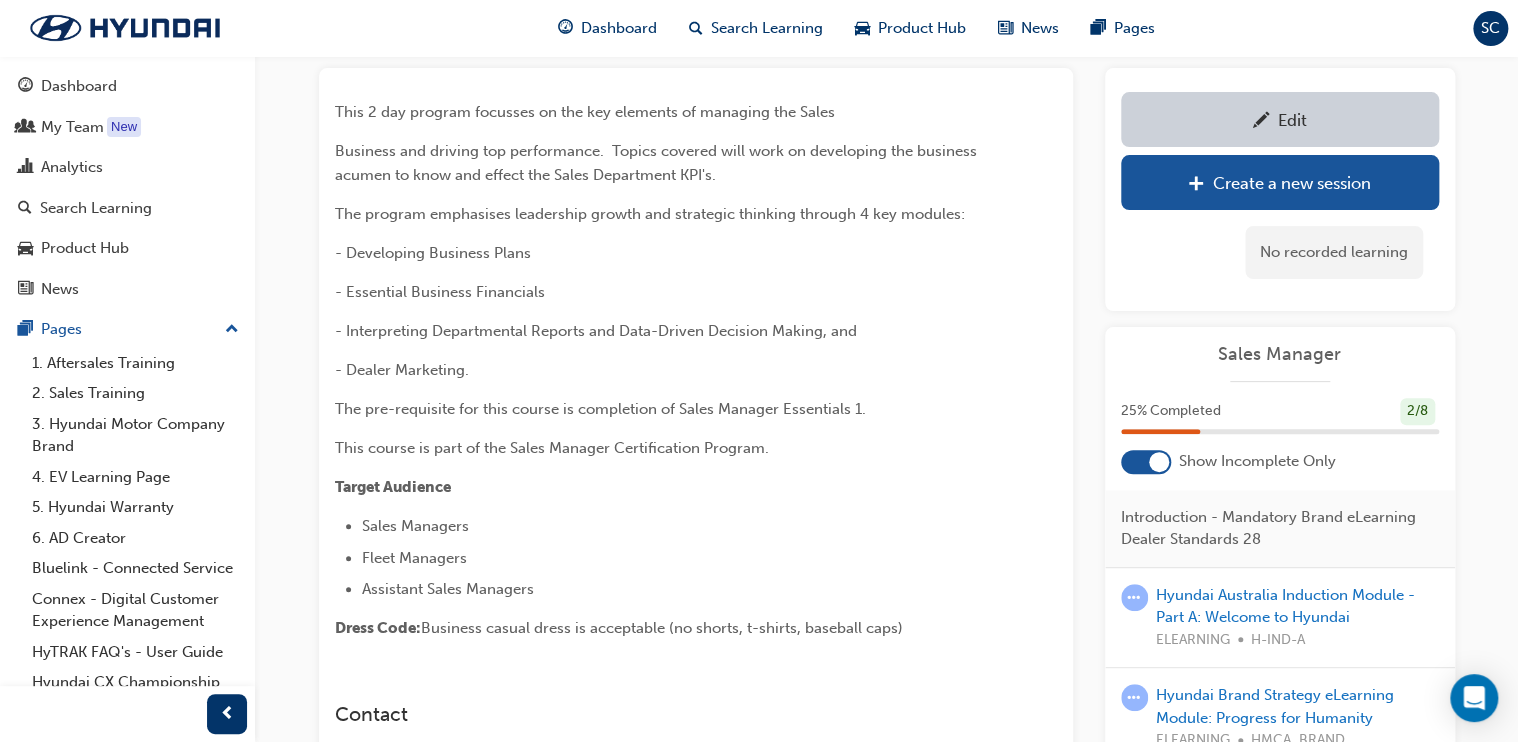scroll, scrollTop: 64, scrollLeft: 0, axis: vertical 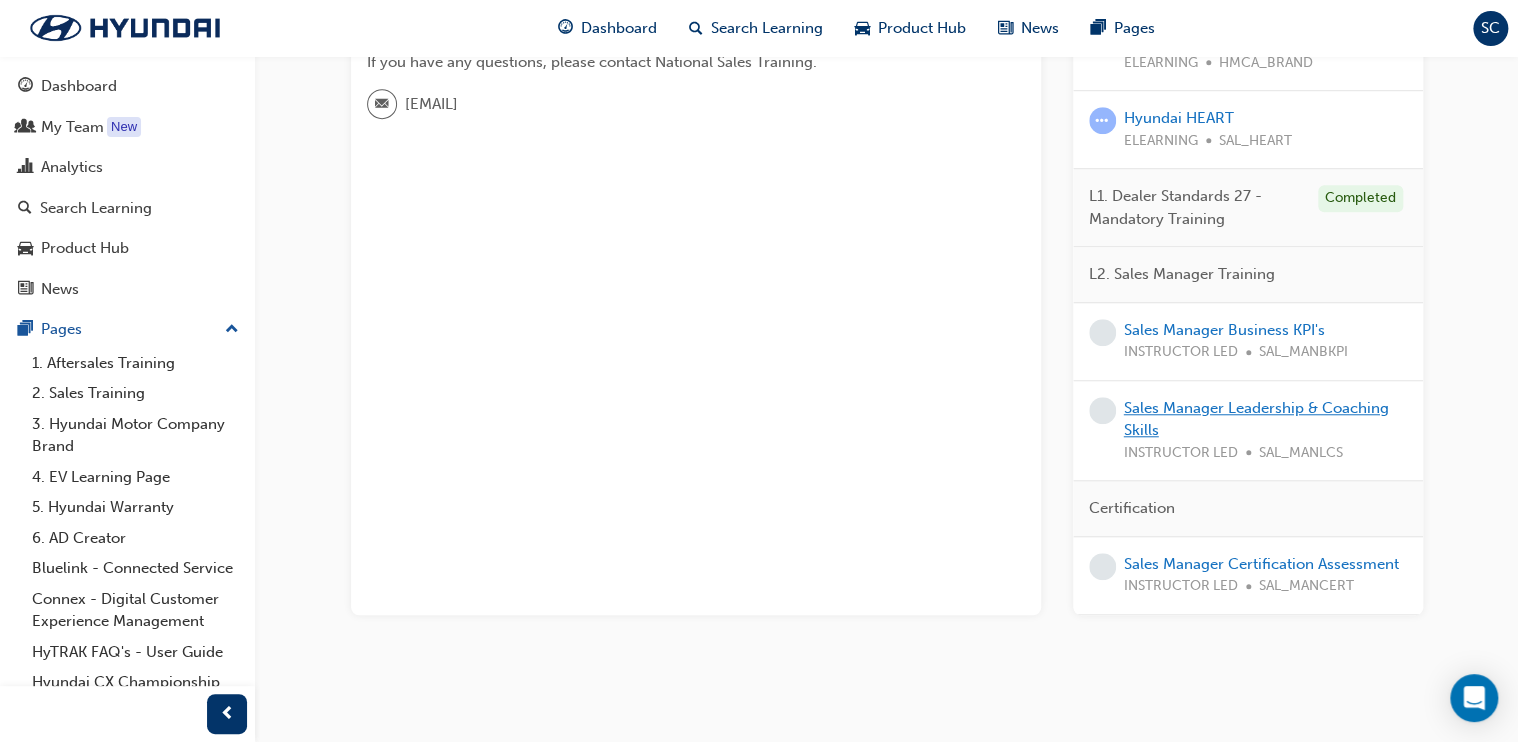 click on "Sales Manager Leadership & Coaching Skills" at bounding box center [1256, 419] 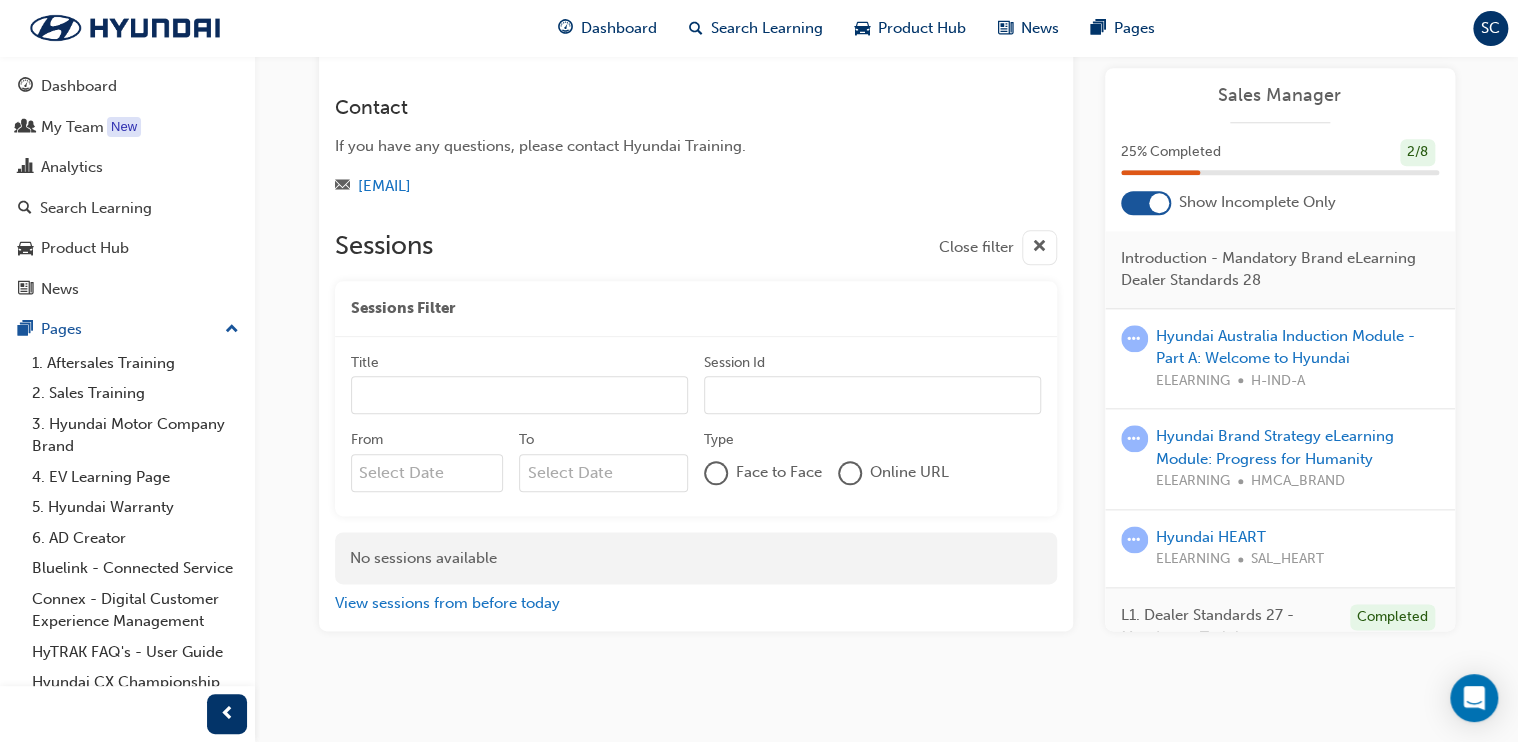 scroll, scrollTop: 910, scrollLeft: 0, axis: vertical 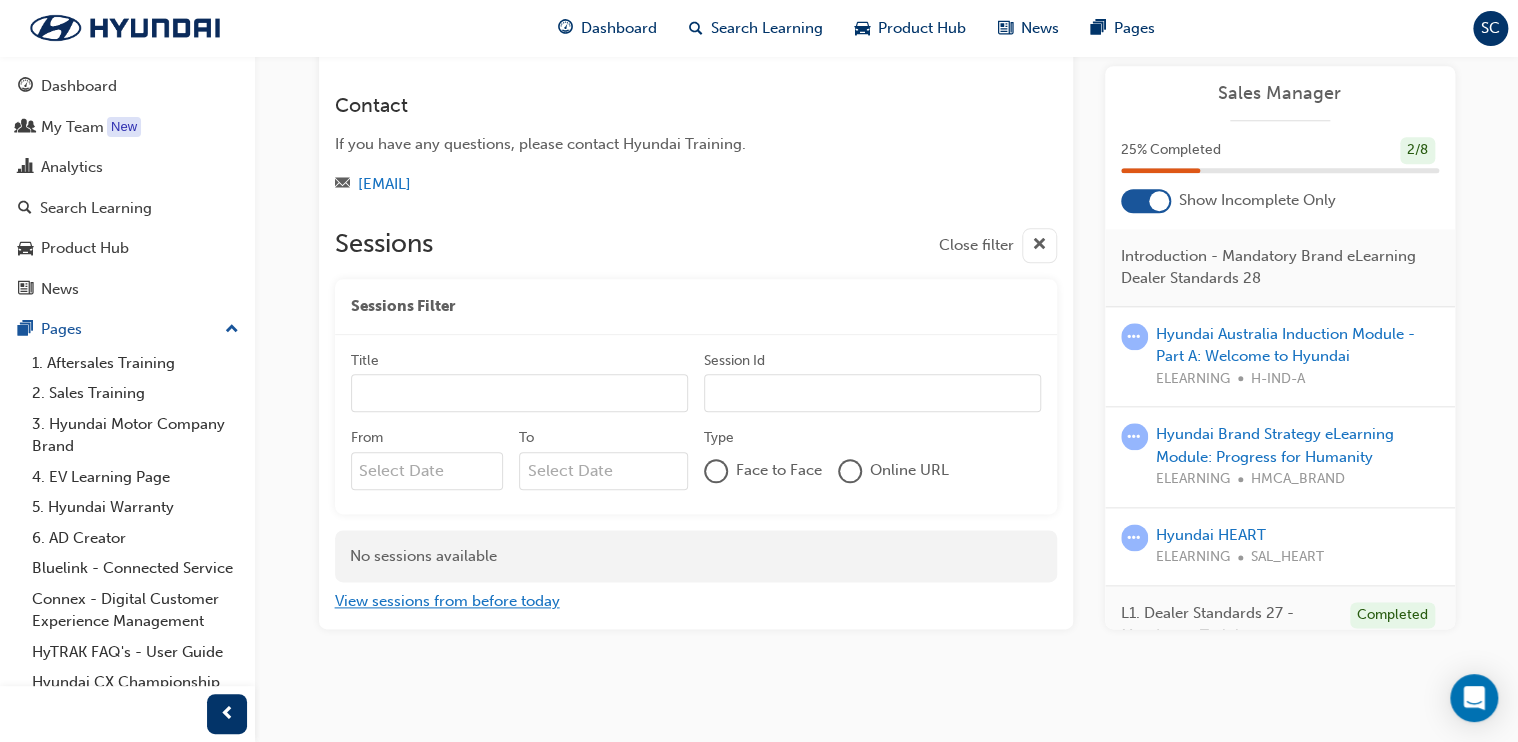 click on "View sessions from before today" at bounding box center (447, 601) 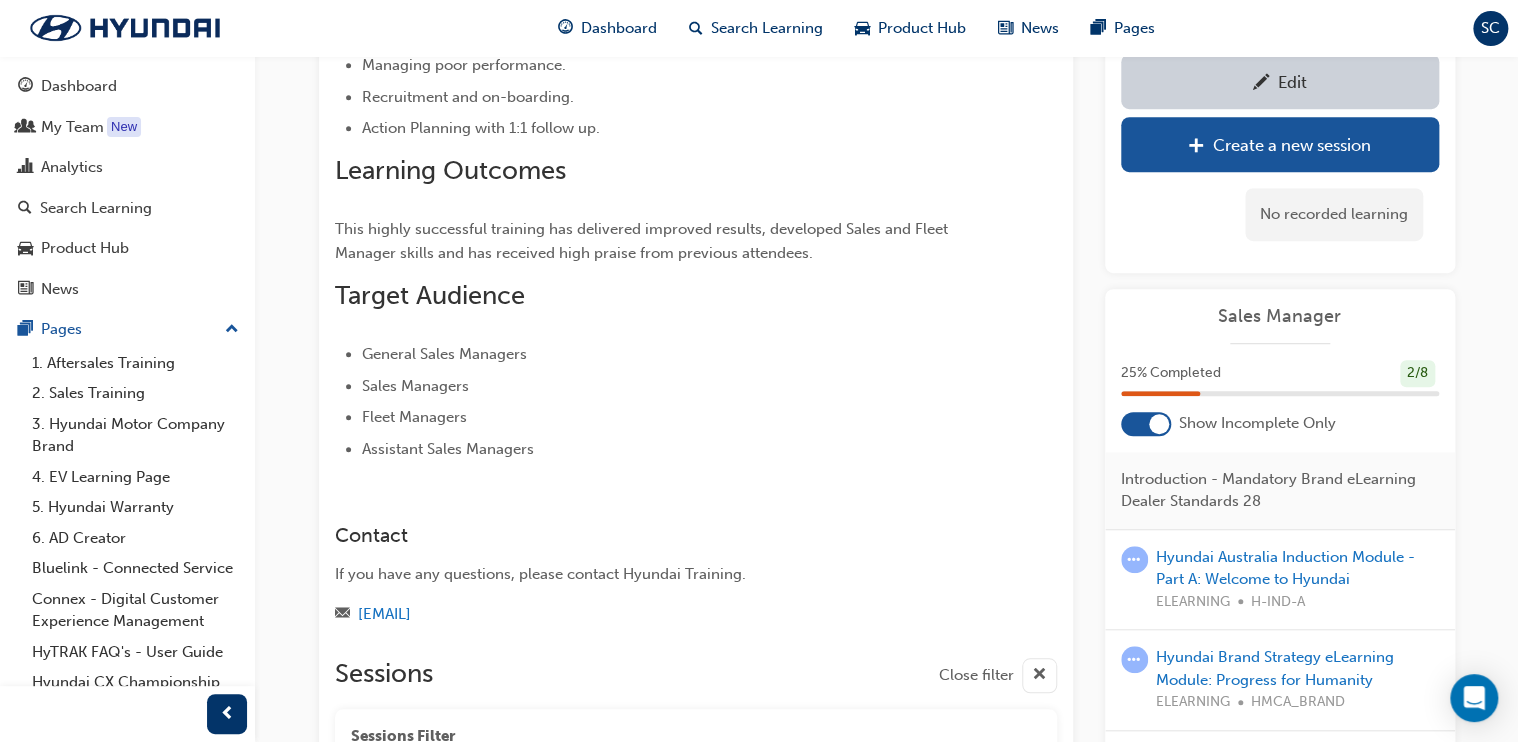 scroll, scrollTop: 80, scrollLeft: 0, axis: vertical 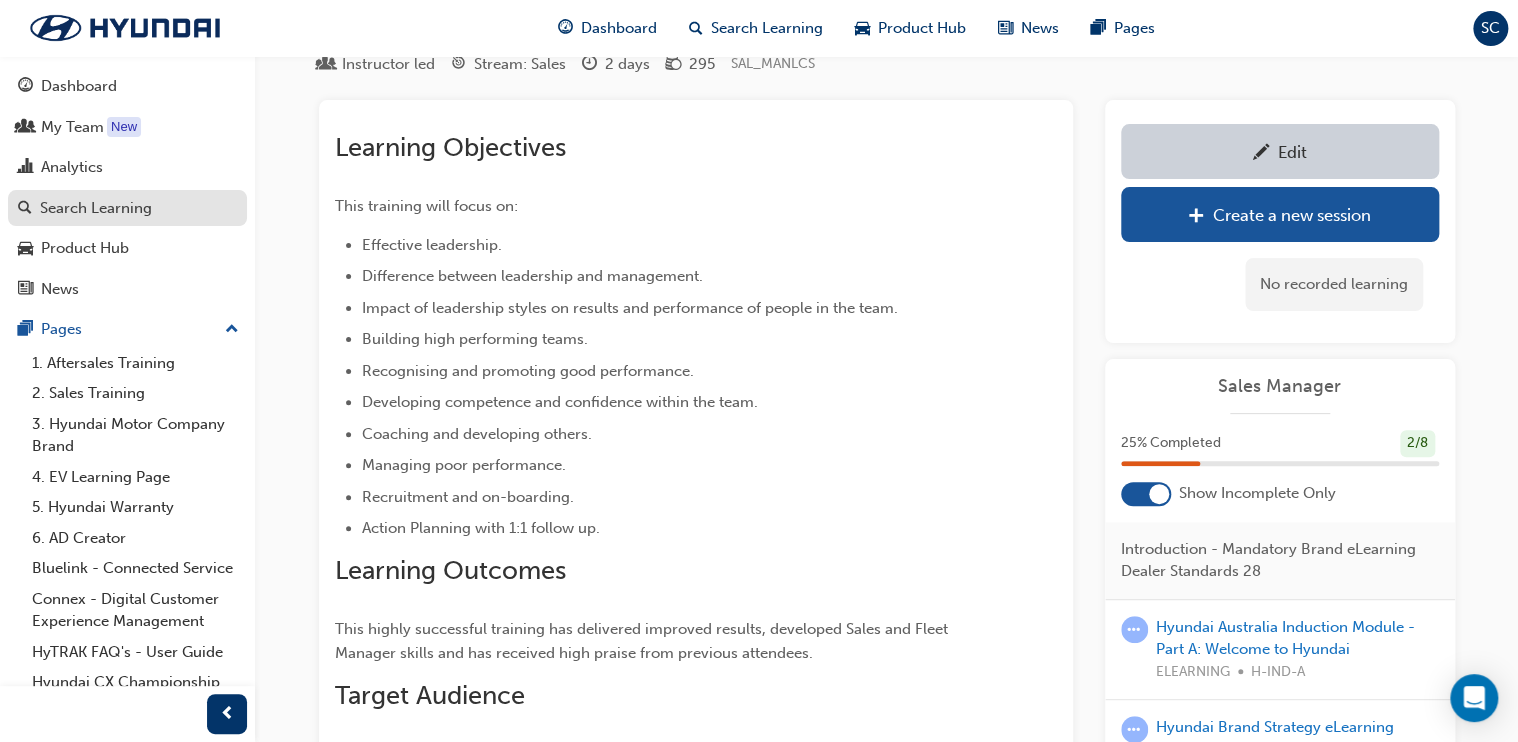 click on "Search Learning" at bounding box center [127, 208] 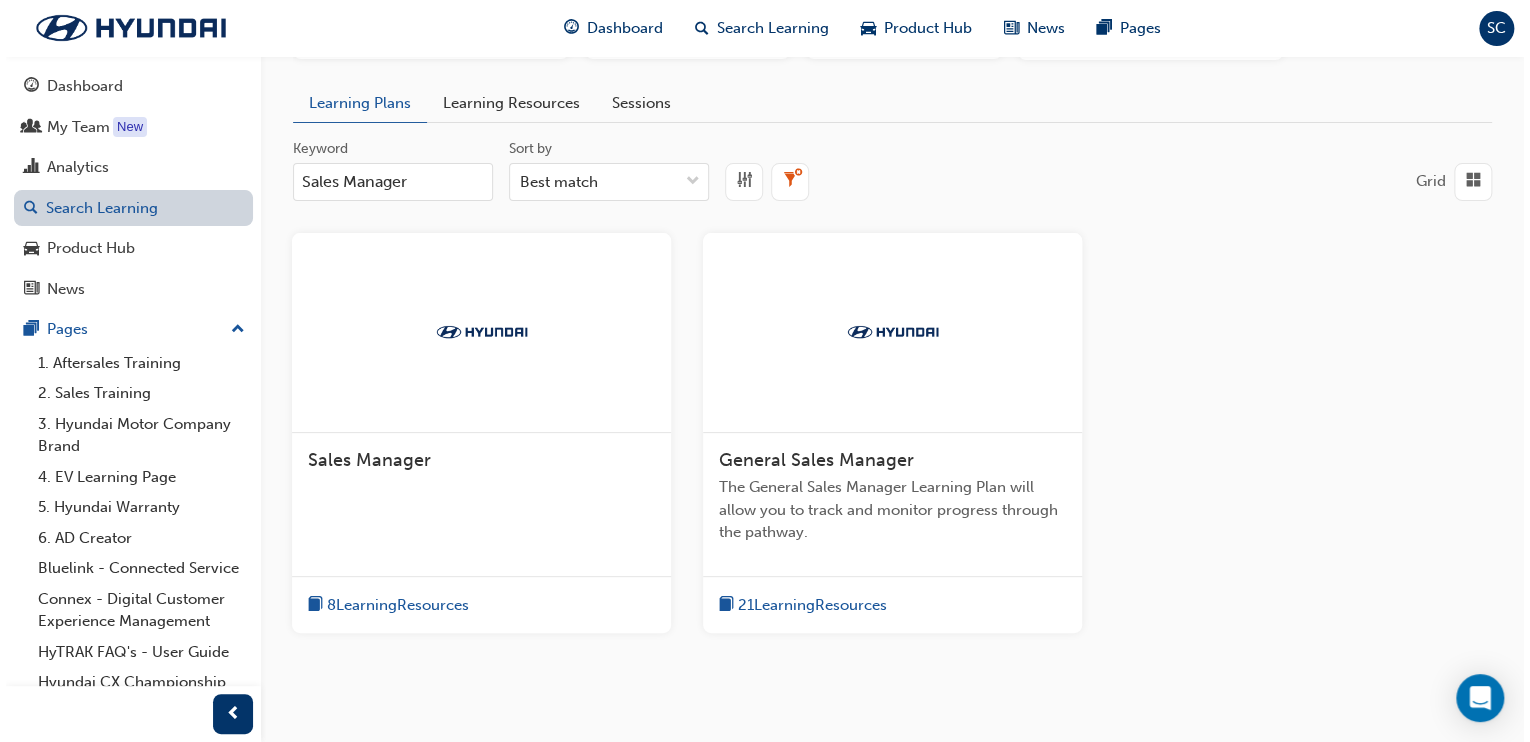 scroll, scrollTop: 0, scrollLeft: 0, axis: both 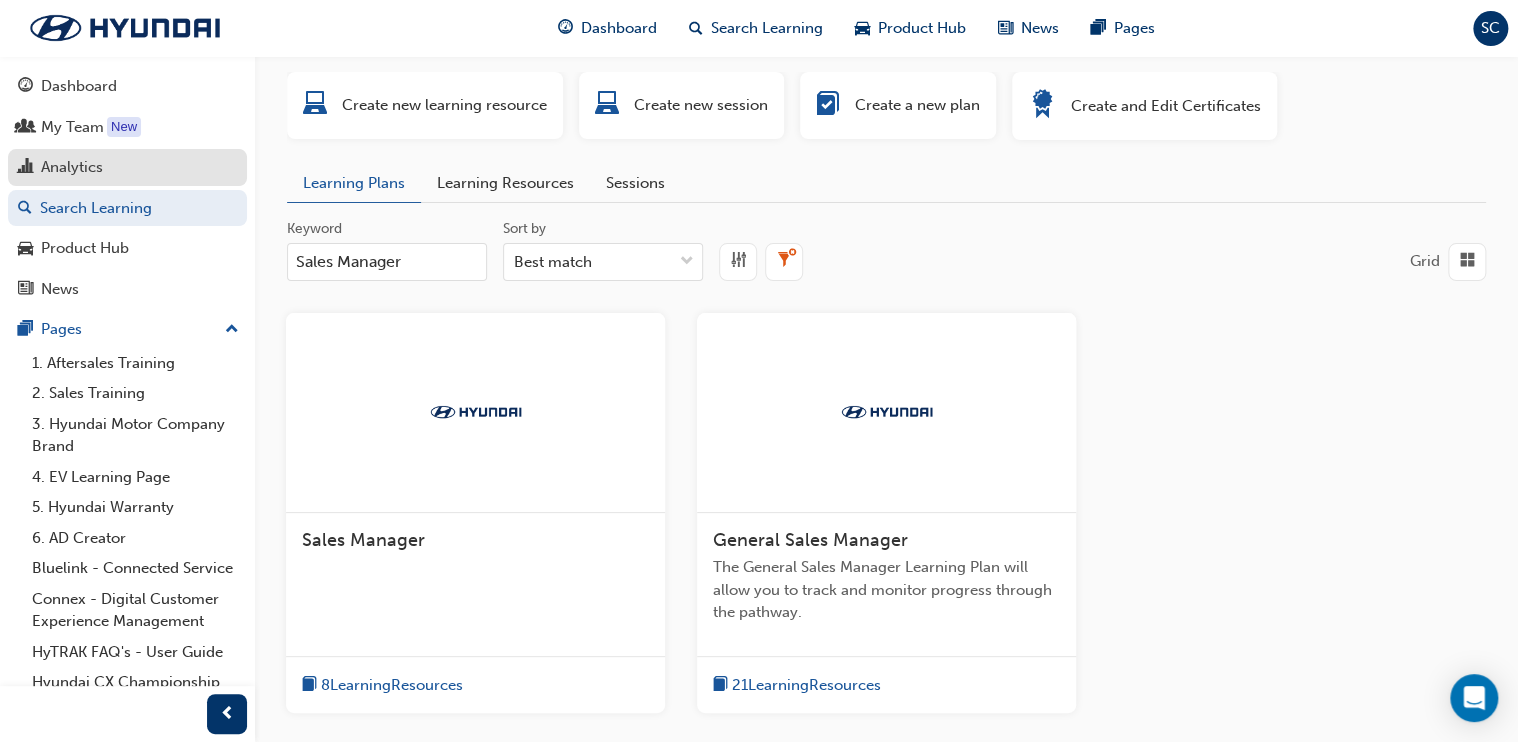 click on "Analytics" at bounding box center (127, 167) 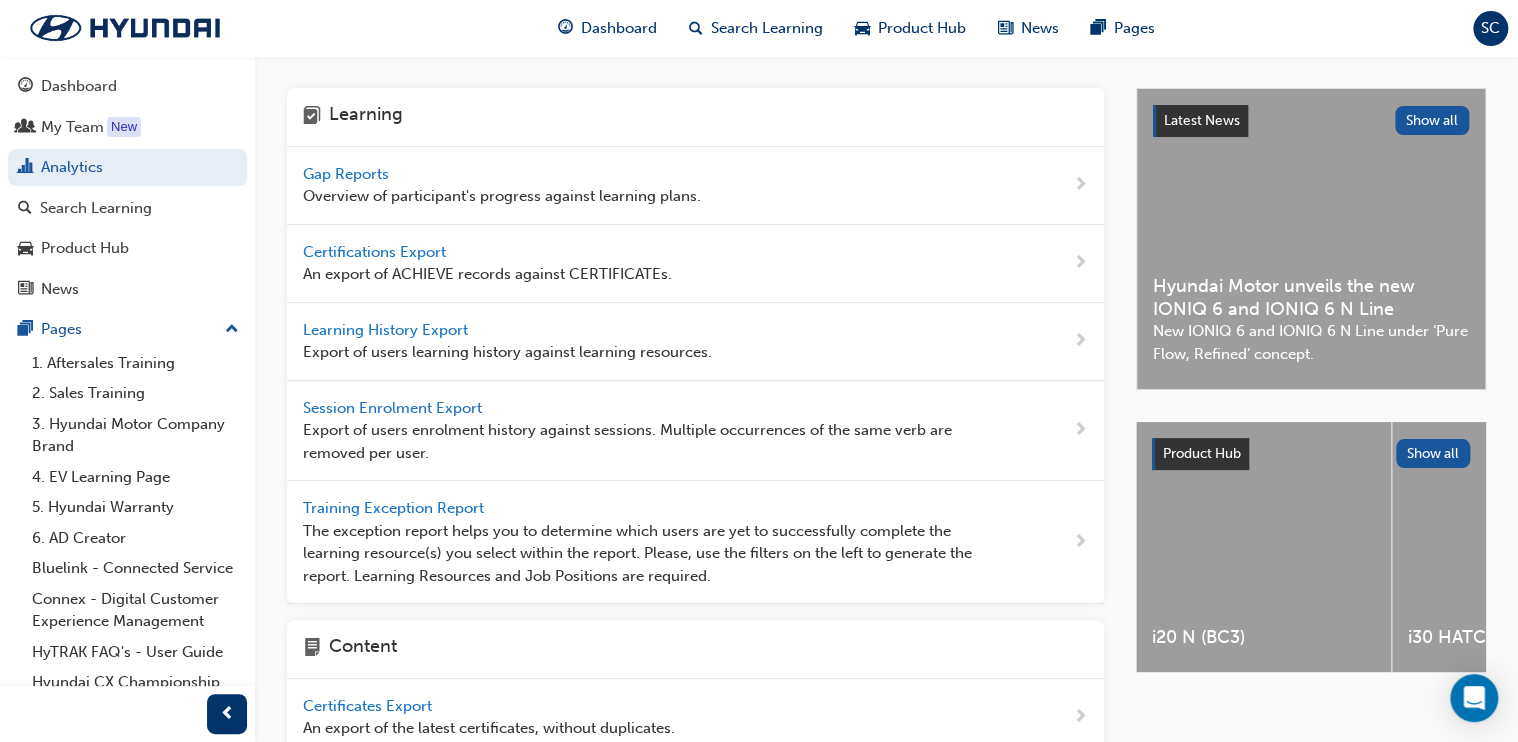 click on "Gap Reports" at bounding box center [348, 174] 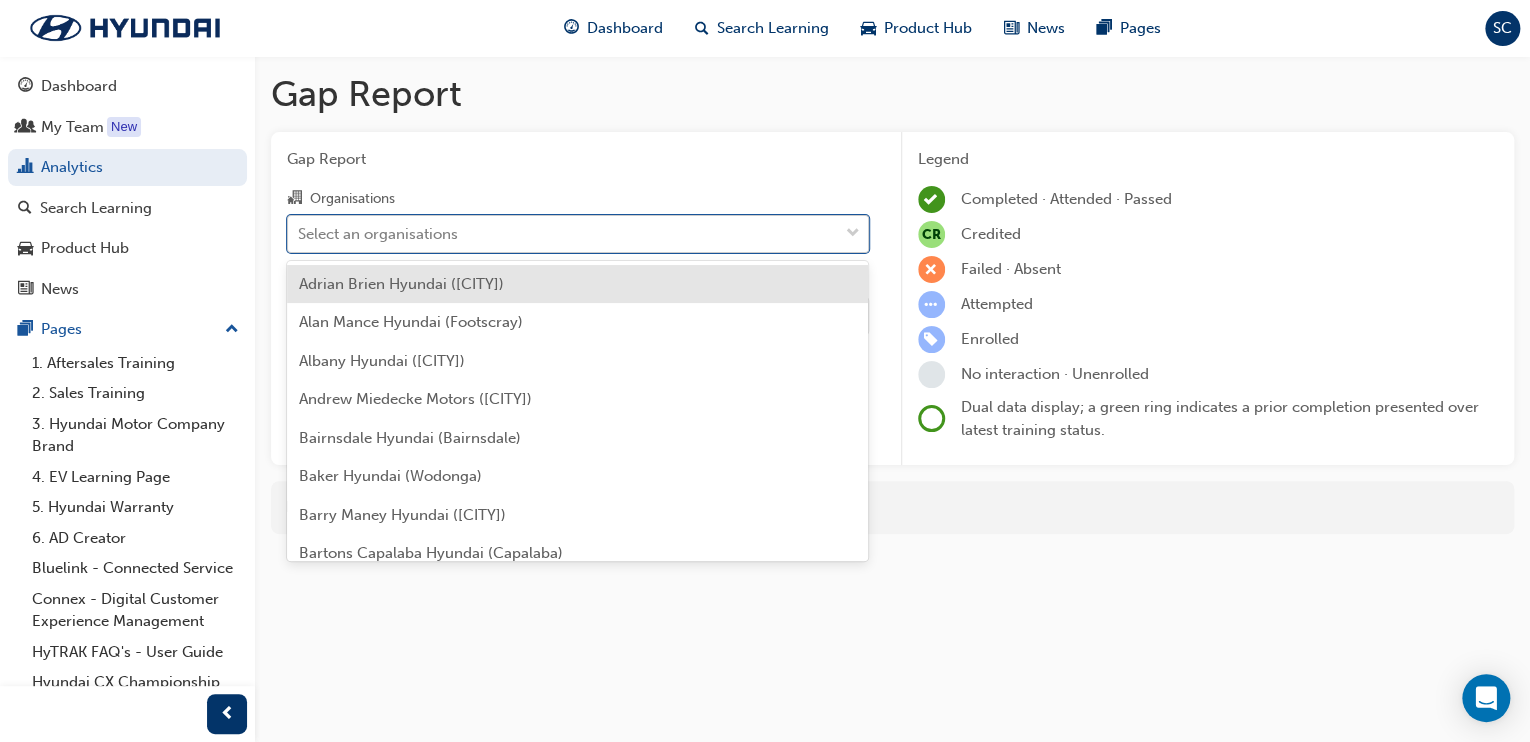 click on "Select an organisations" at bounding box center (563, 233) 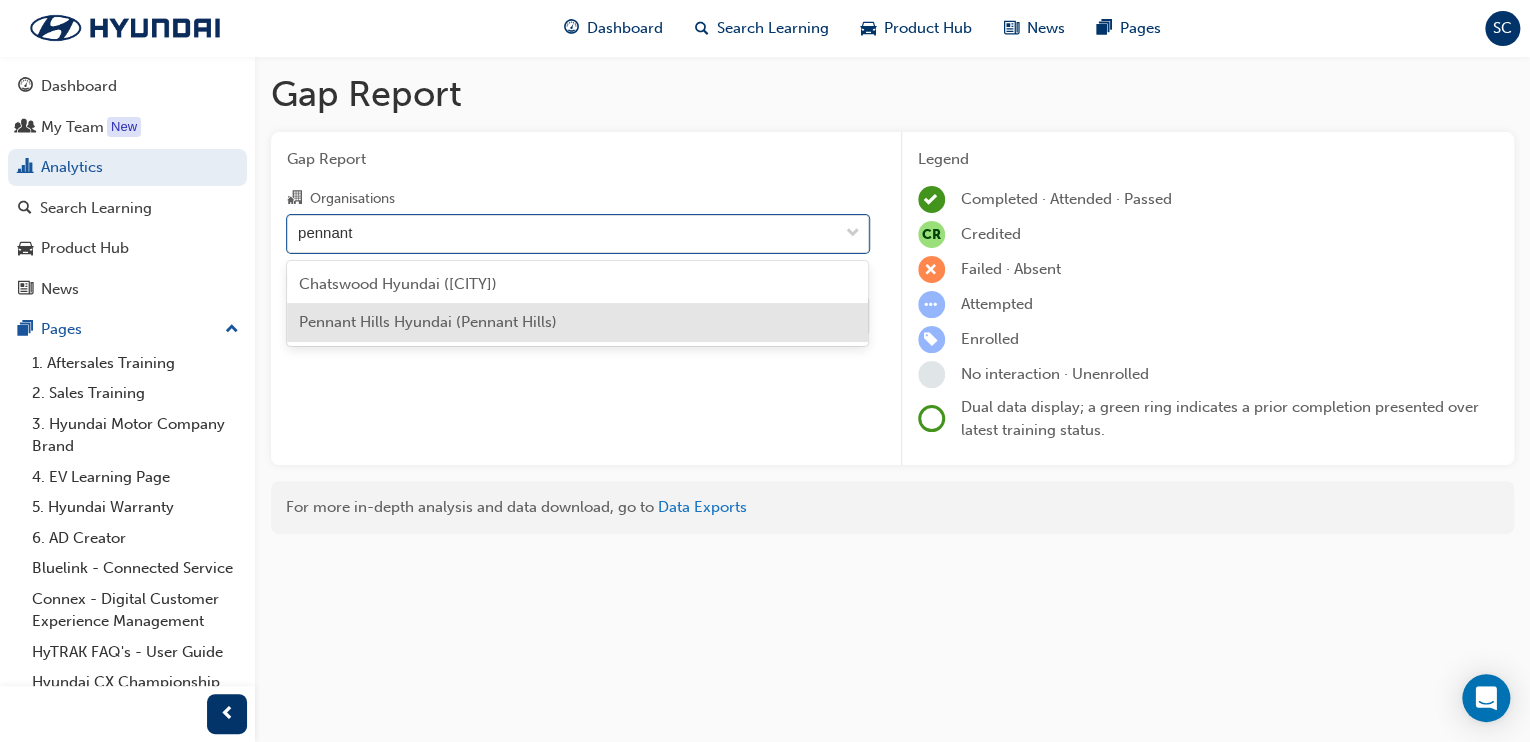 click on "Pennant Hills Hyundai (Pennant Hills)" at bounding box center (428, 322) 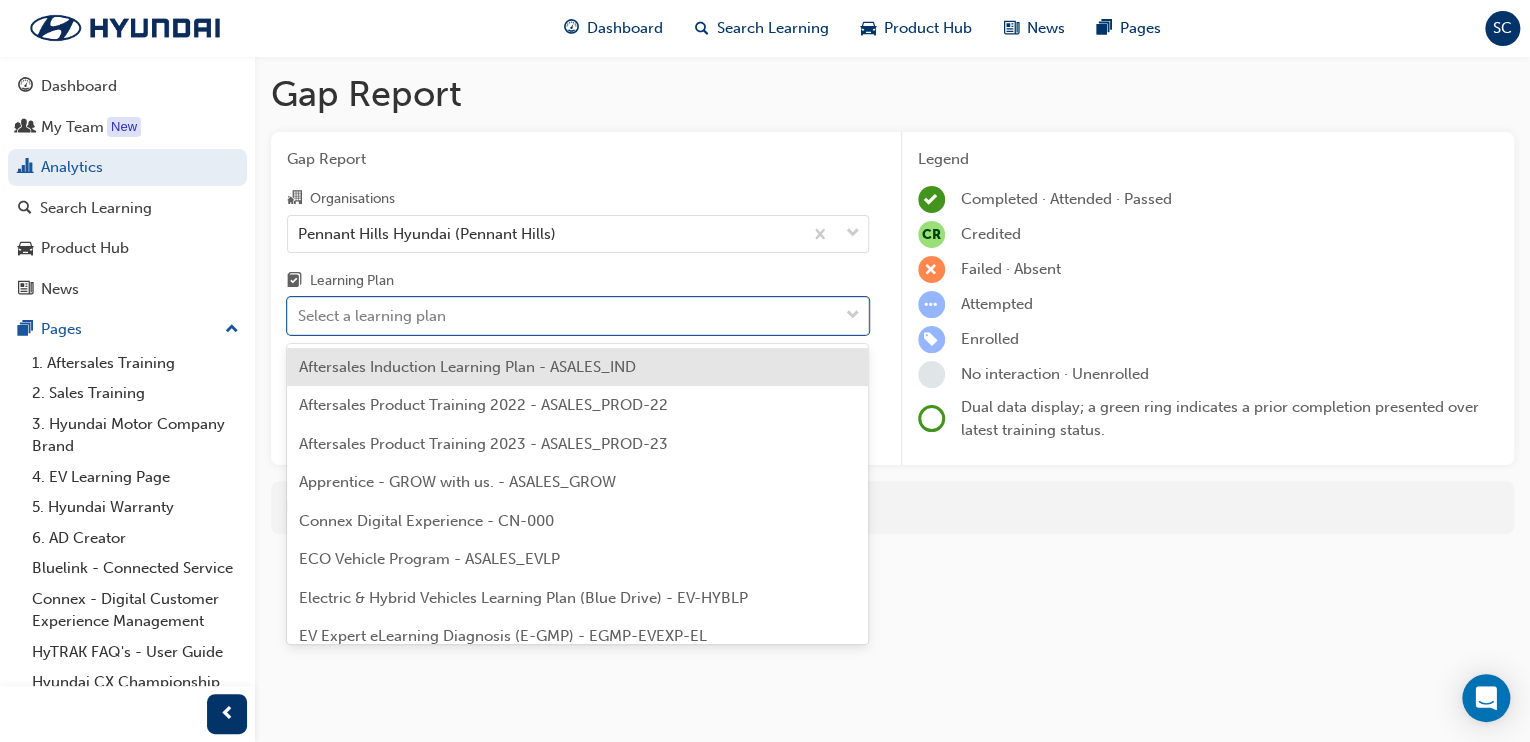 click on "Select a learning plan" at bounding box center (372, 316) 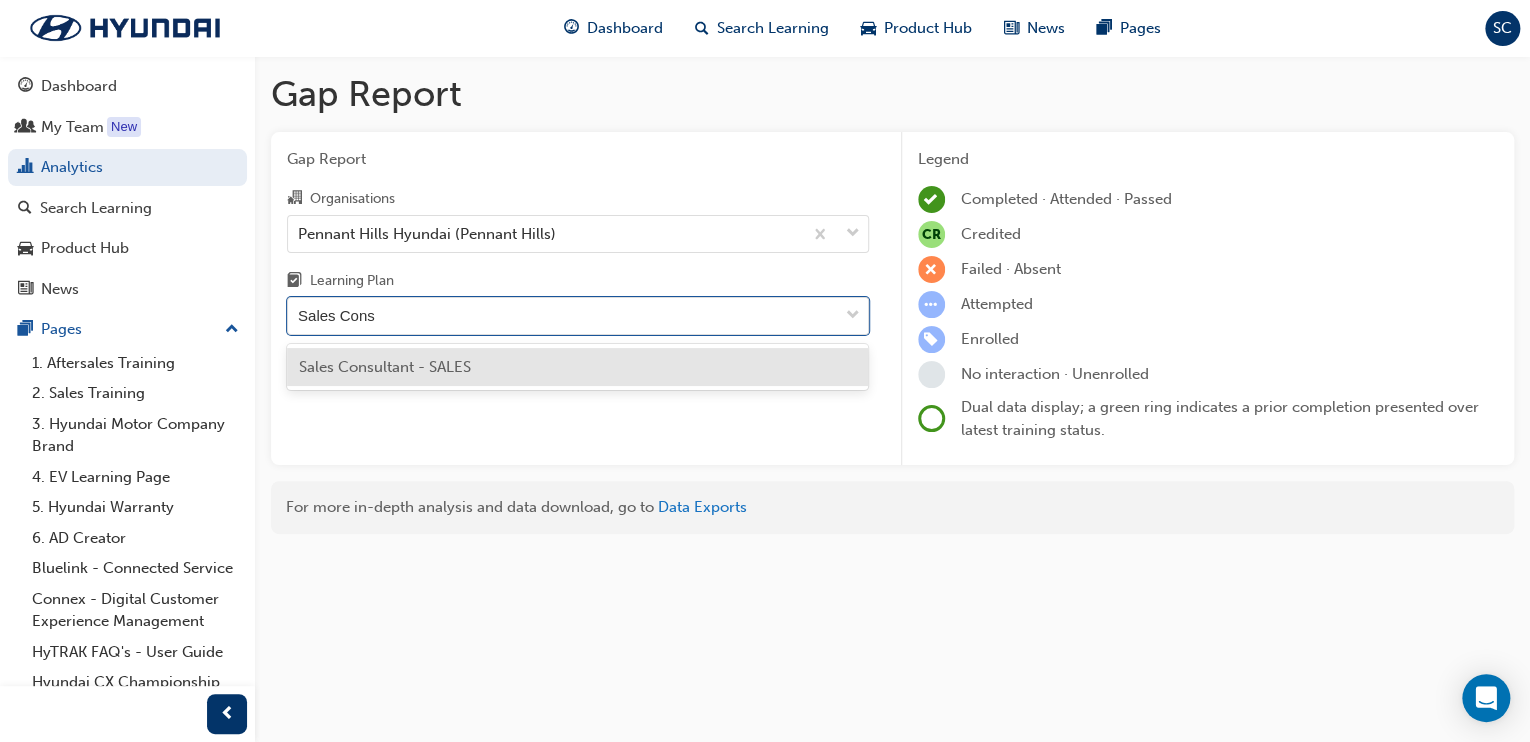 click on "Sales Consultant - SALES" at bounding box center (385, 367) 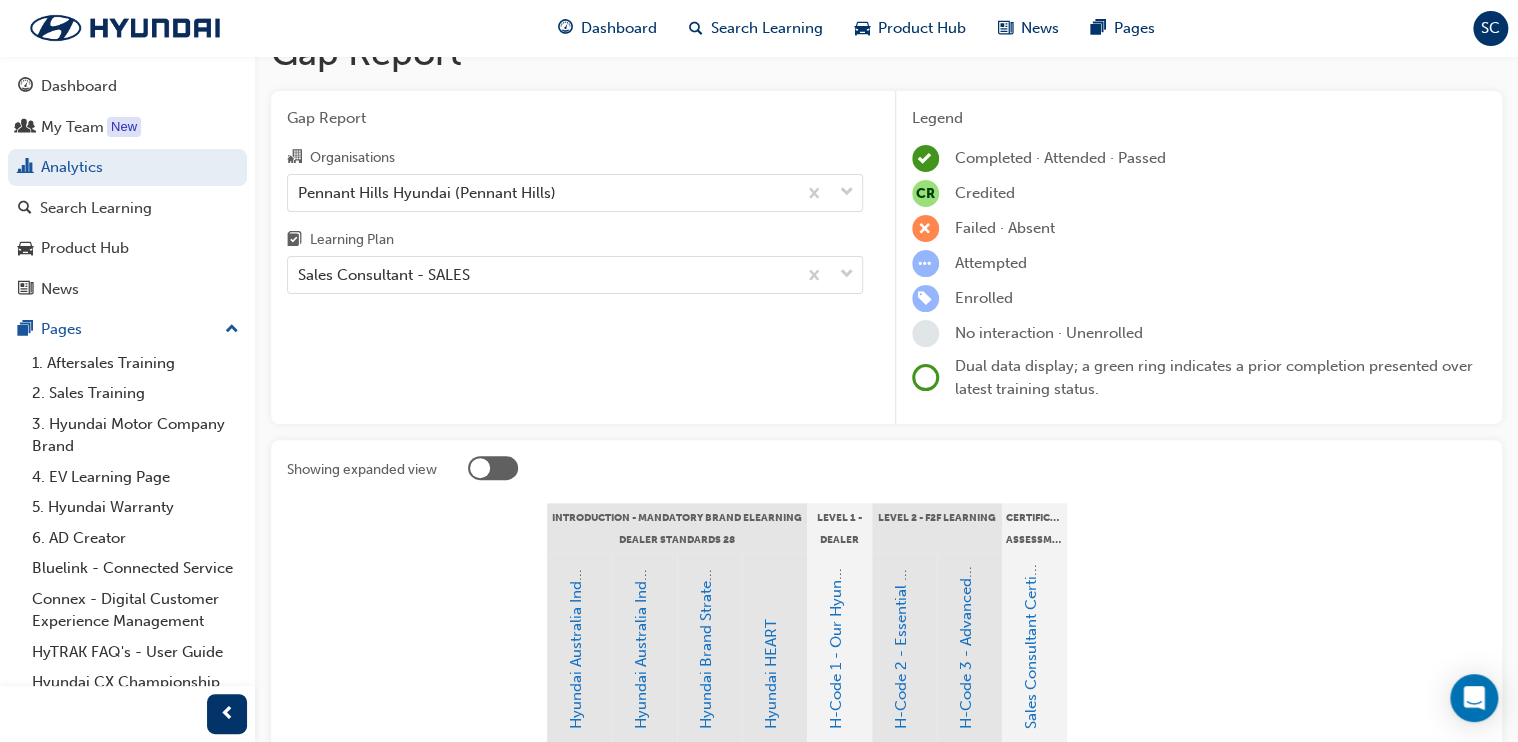 scroll, scrollTop: 0, scrollLeft: 0, axis: both 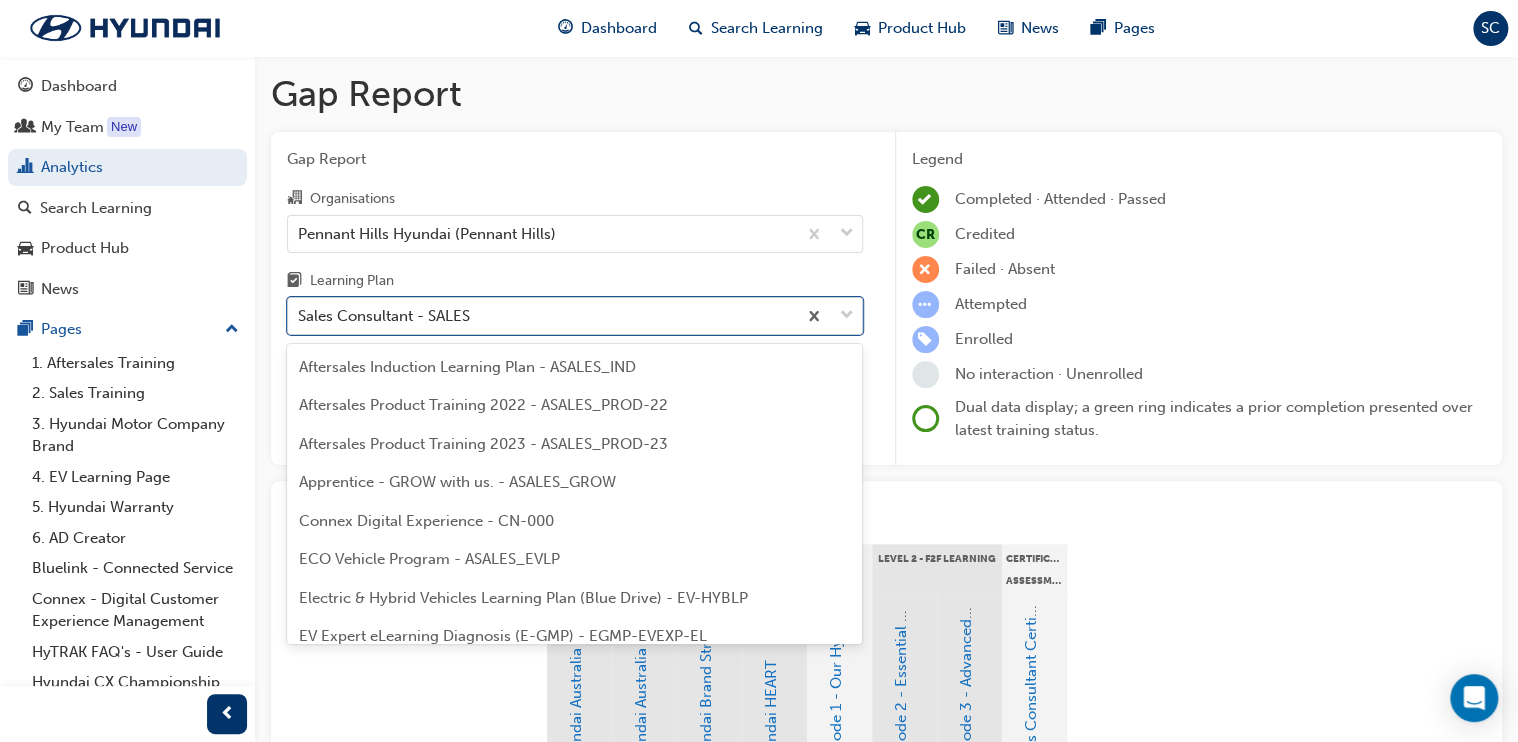 click on "Sales Consultant - SALES" at bounding box center (384, 316) 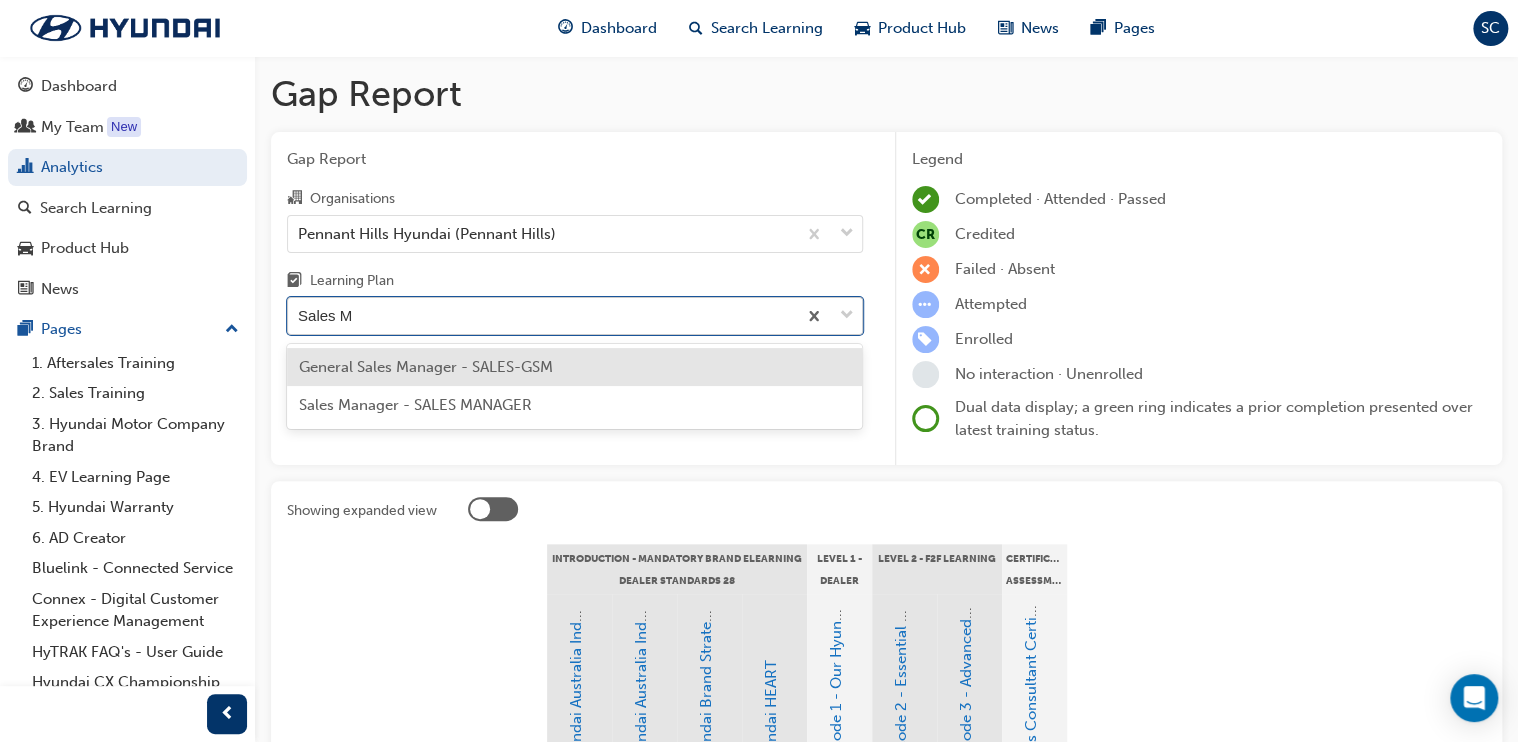 scroll, scrollTop: 0, scrollLeft: 0, axis: both 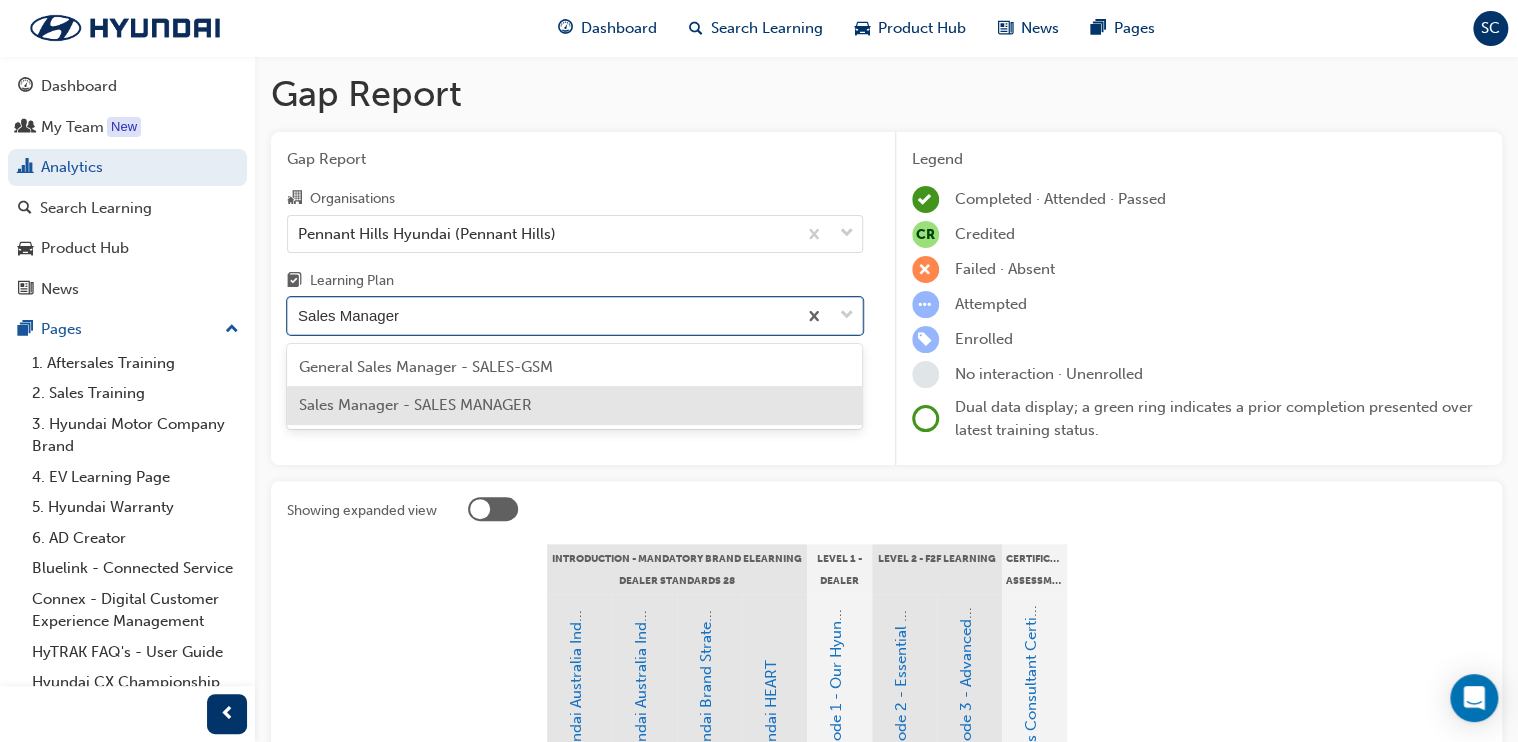 click on "Sales Manager - SALES MANAGER" at bounding box center [415, 405] 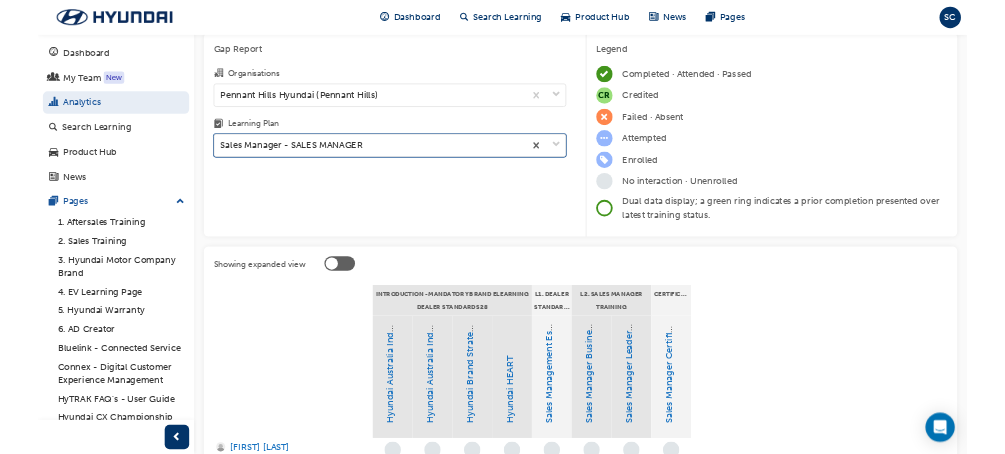 scroll, scrollTop: 281, scrollLeft: 0, axis: vertical 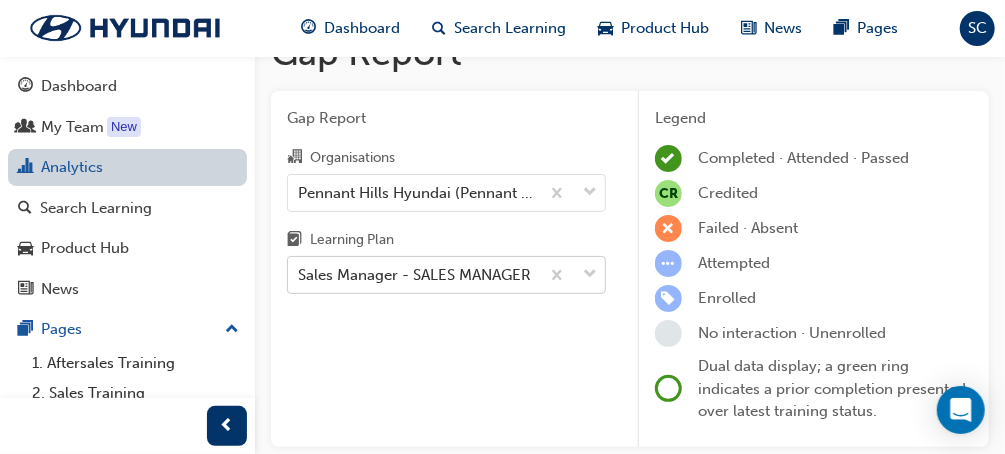 click on "Analytics" at bounding box center (127, 167) 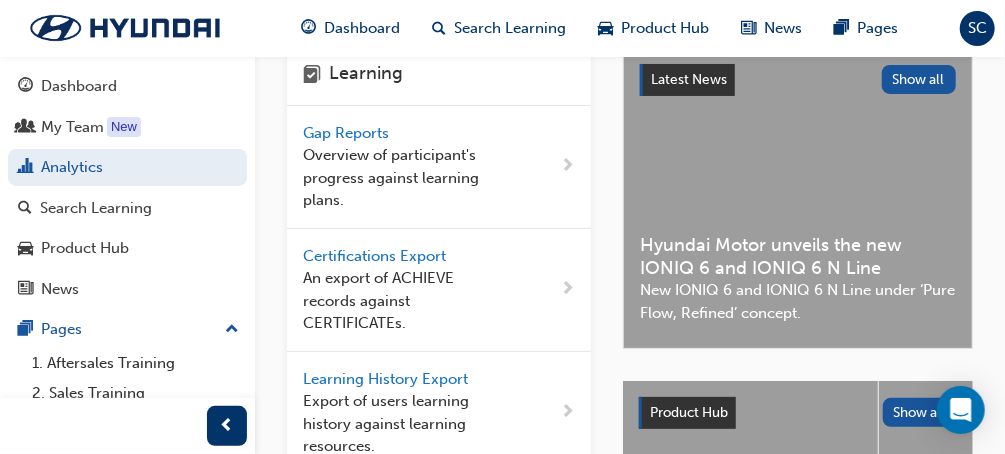 click on "Gap Reports" at bounding box center (348, 133) 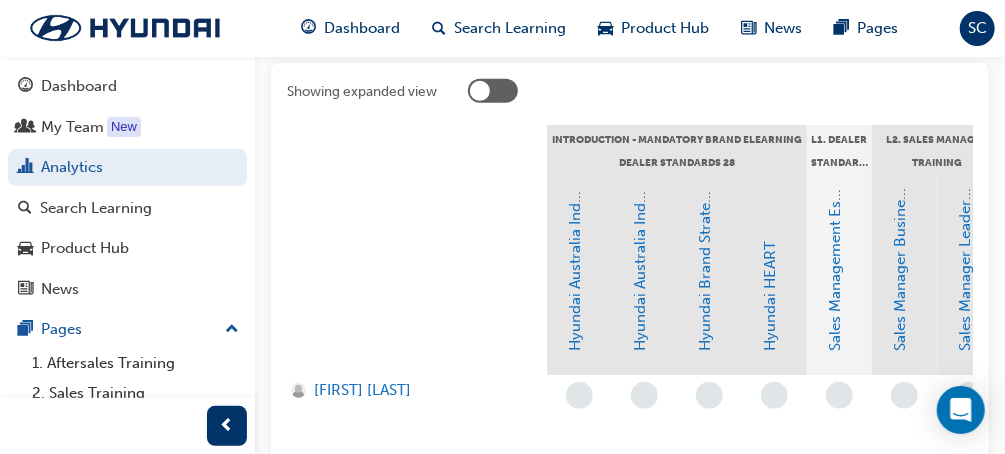 scroll, scrollTop: 601, scrollLeft: 0, axis: vertical 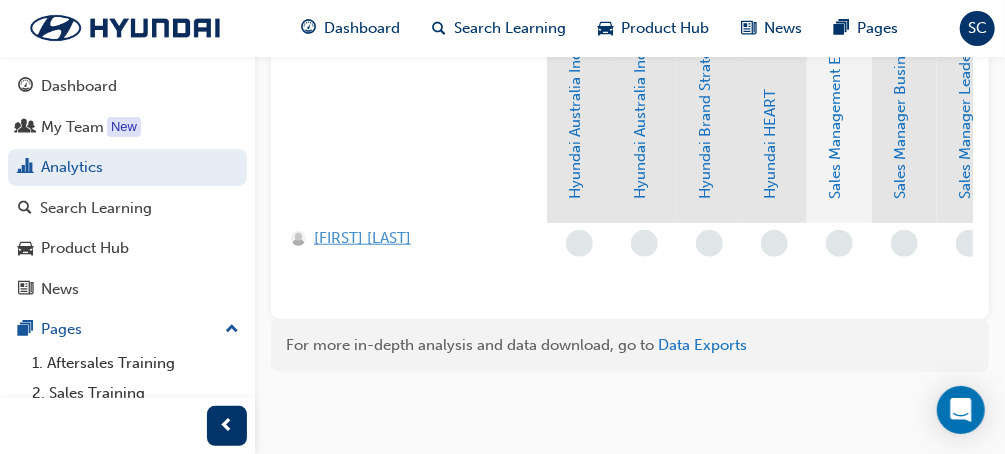 click on "[FIRST] [LAST]" at bounding box center [362, 238] 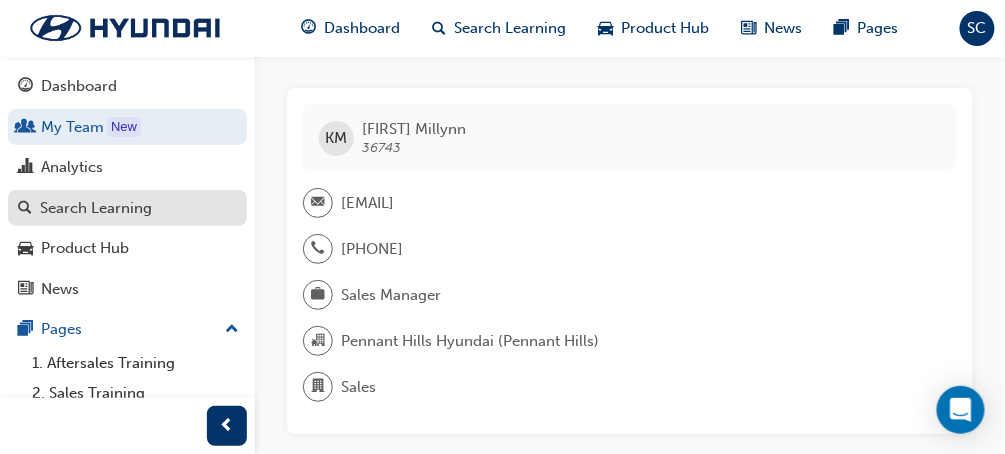 click on "Search Learning" at bounding box center [96, 208] 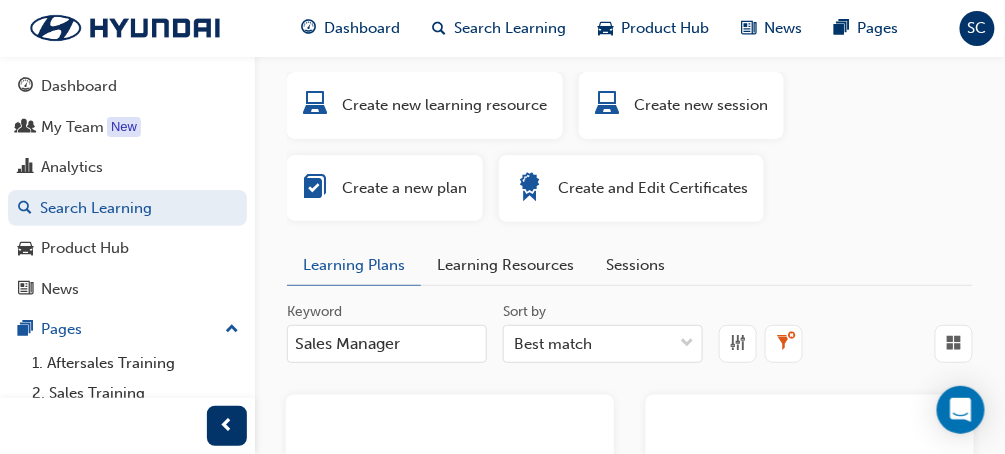 click on "Learning Resources" at bounding box center [505, 265] 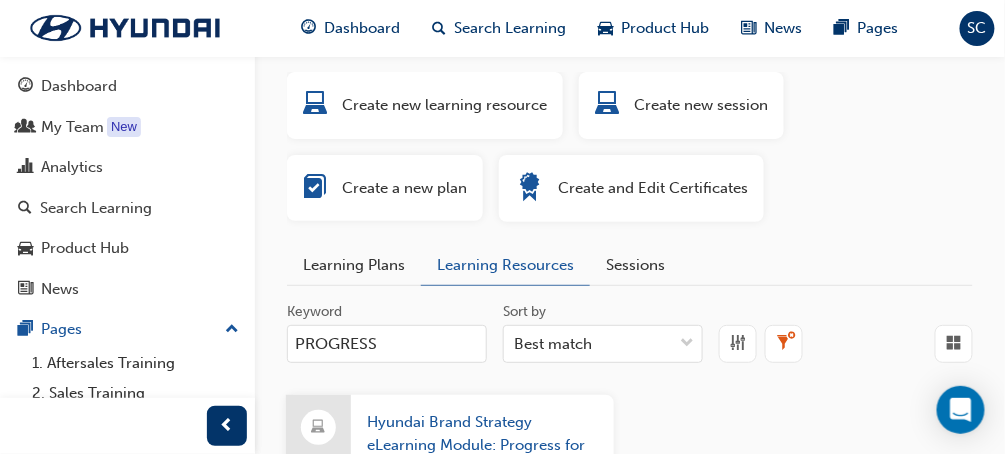 drag, startPoint x: 391, startPoint y: 340, endPoint x: 284, endPoint y: 347, distance: 107.22873 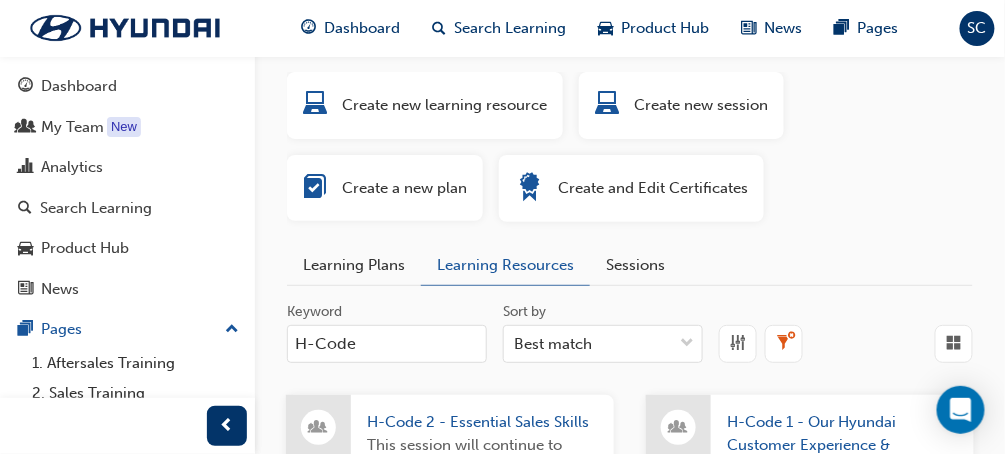 type on "H-Code" 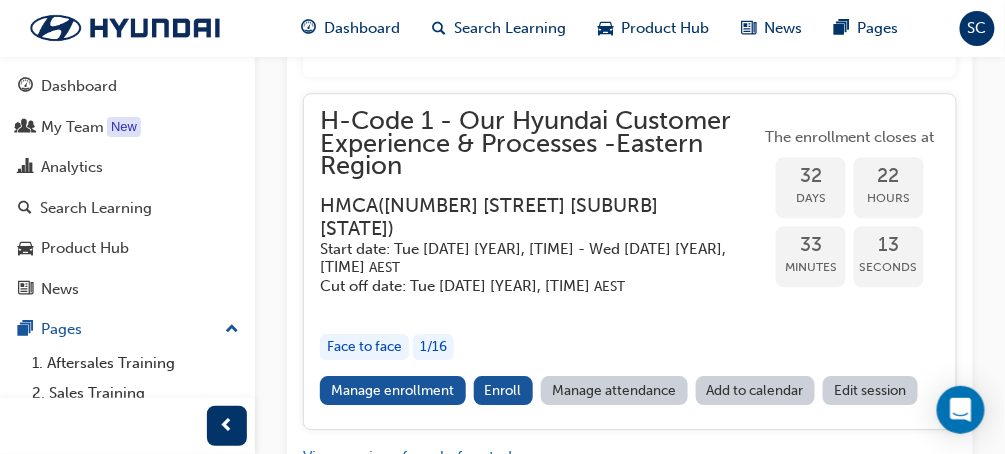 scroll, scrollTop: 1164, scrollLeft: 0, axis: vertical 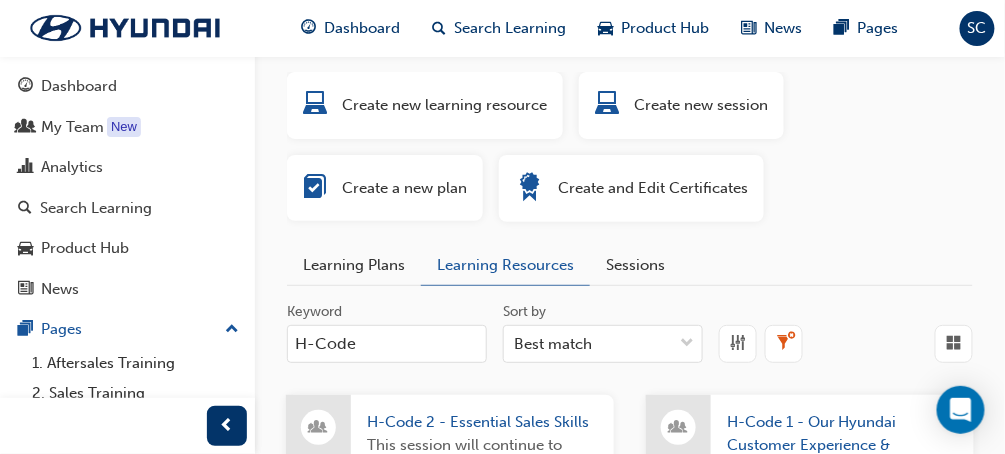 click on "H-Code 2 - Essential Sales Skills" at bounding box center [482, 422] 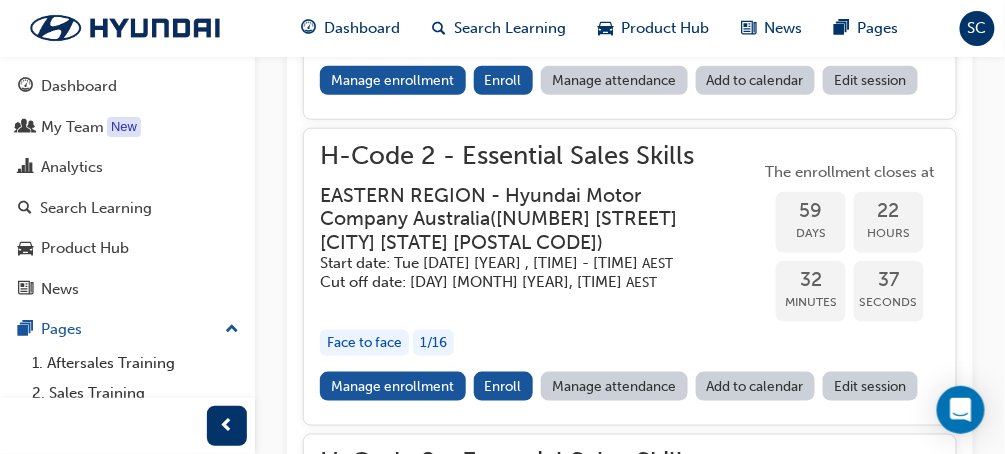 scroll, scrollTop: 2005, scrollLeft: 0, axis: vertical 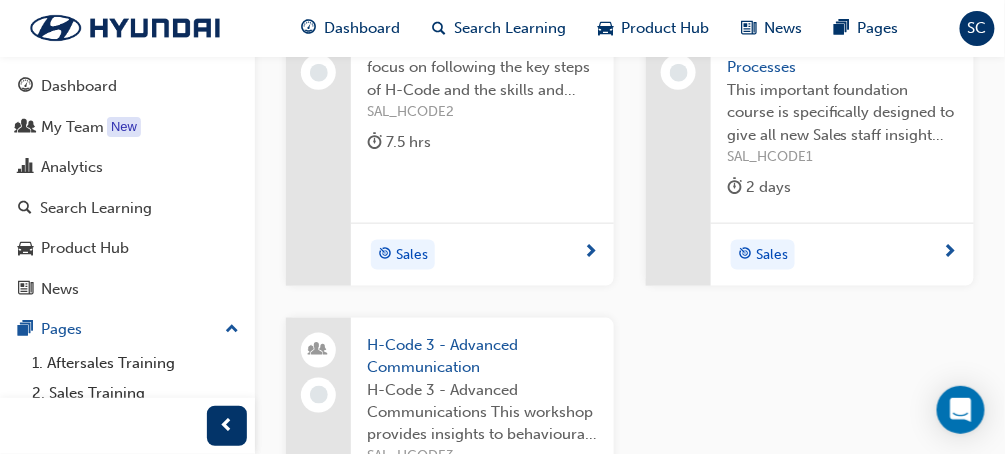 click on "H-Code 3 - Advanced Communication" at bounding box center [482, 356] 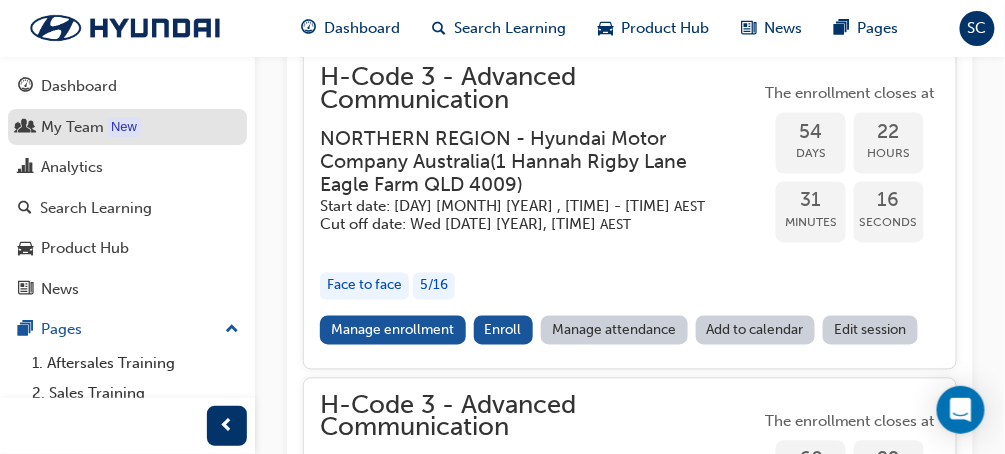 scroll, scrollTop: 2304, scrollLeft: 0, axis: vertical 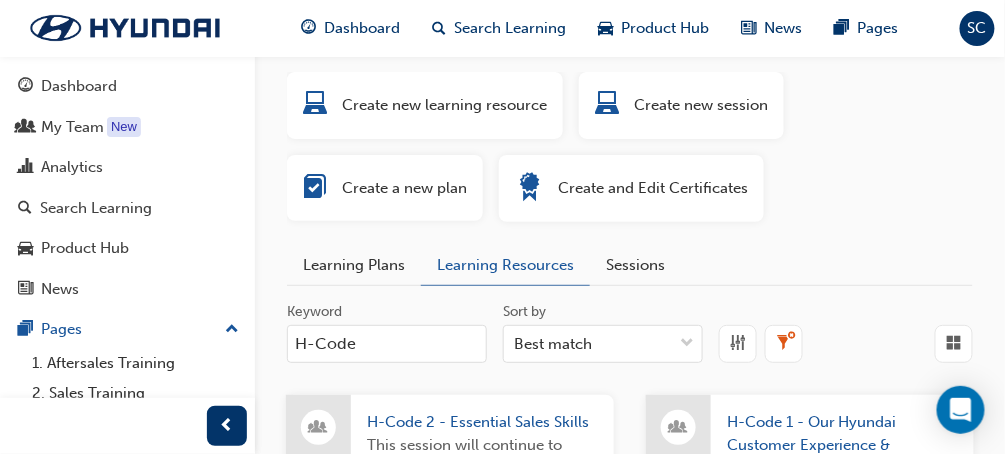 drag, startPoint x: 381, startPoint y: 350, endPoint x: 290, endPoint y: 349, distance: 91.00549 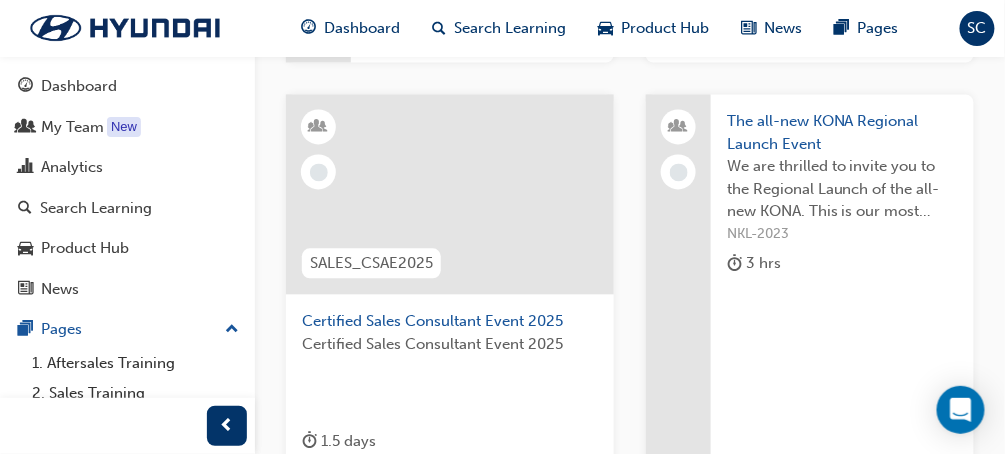 scroll, scrollTop: 880, scrollLeft: 0, axis: vertical 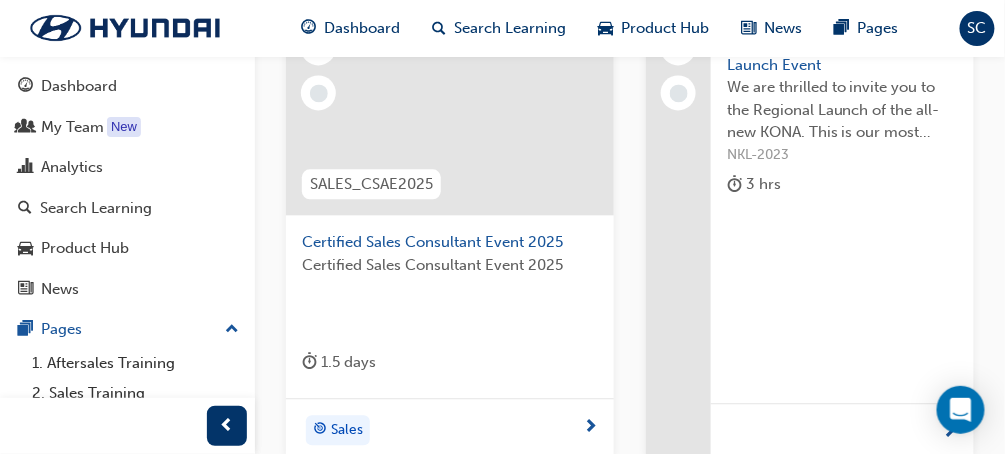 type on "event" 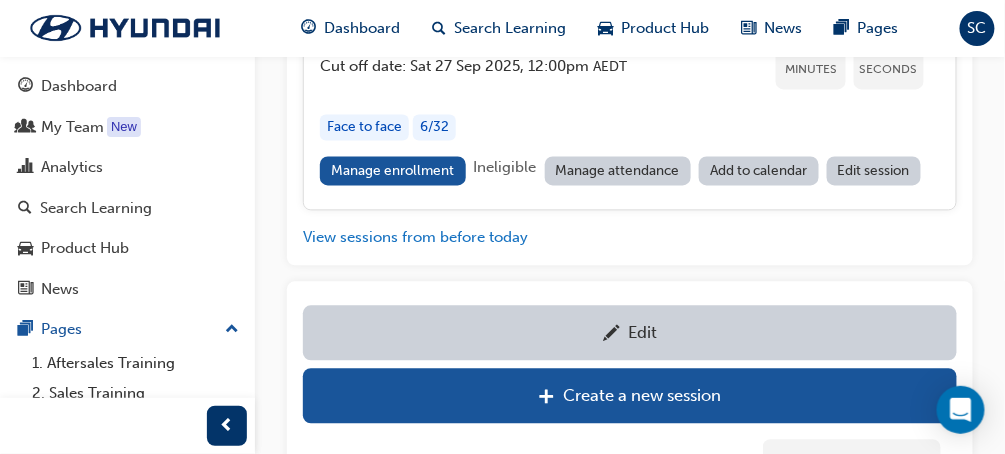 scroll, scrollTop: 2556, scrollLeft: 0, axis: vertical 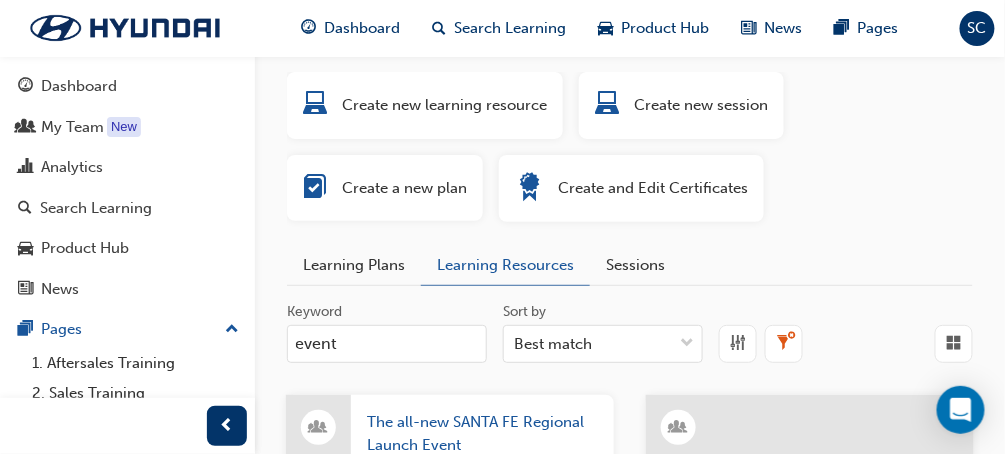 drag, startPoint x: 346, startPoint y: 346, endPoint x: 271, endPoint y: 351, distance: 75.16648 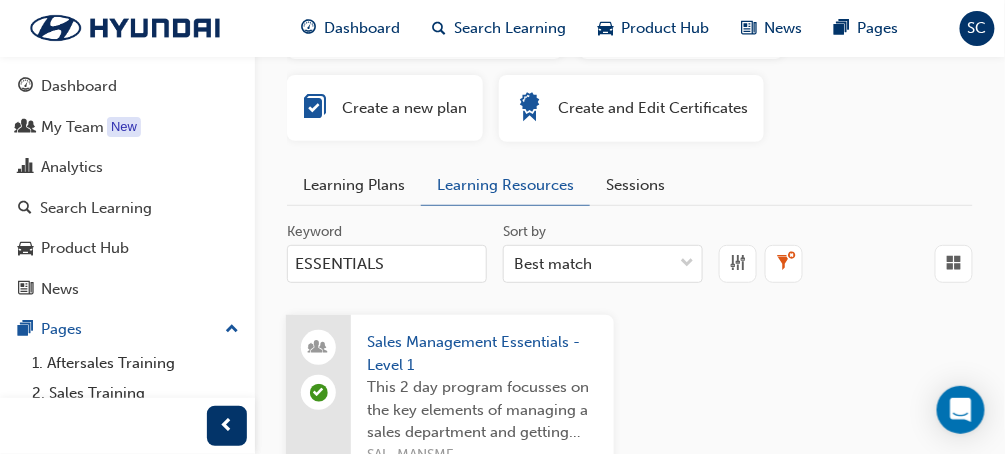 type on "ESSENTIALS" 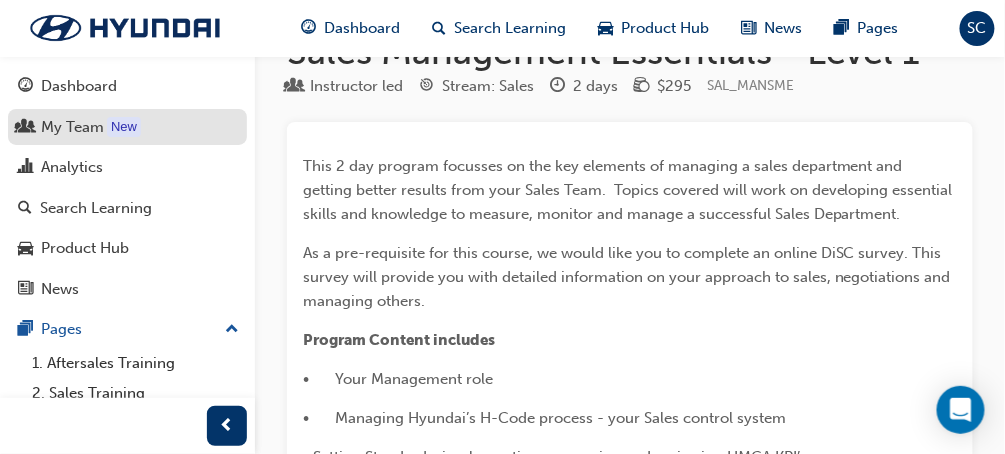 scroll, scrollTop: 0, scrollLeft: 0, axis: both 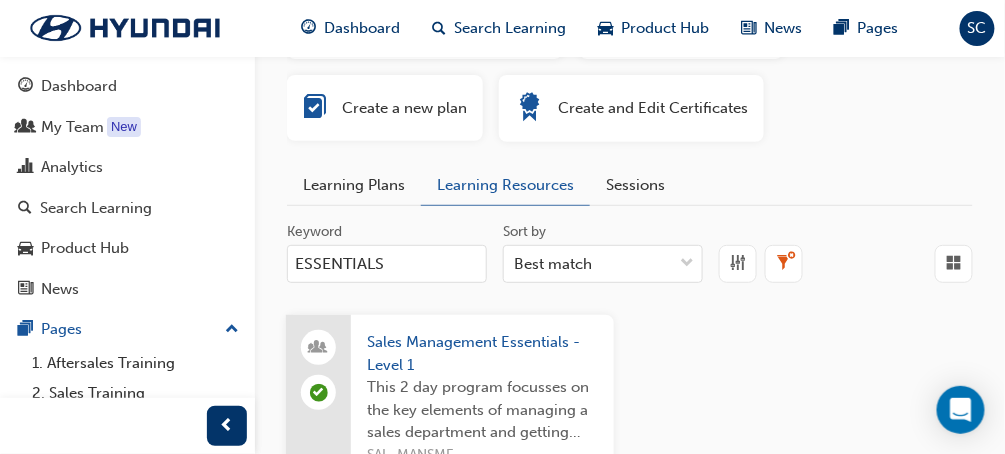 drag, startPoint x: 389, startPoint y: 260, endPoint x: 273, endPoint y: 267, distance: 116.21101 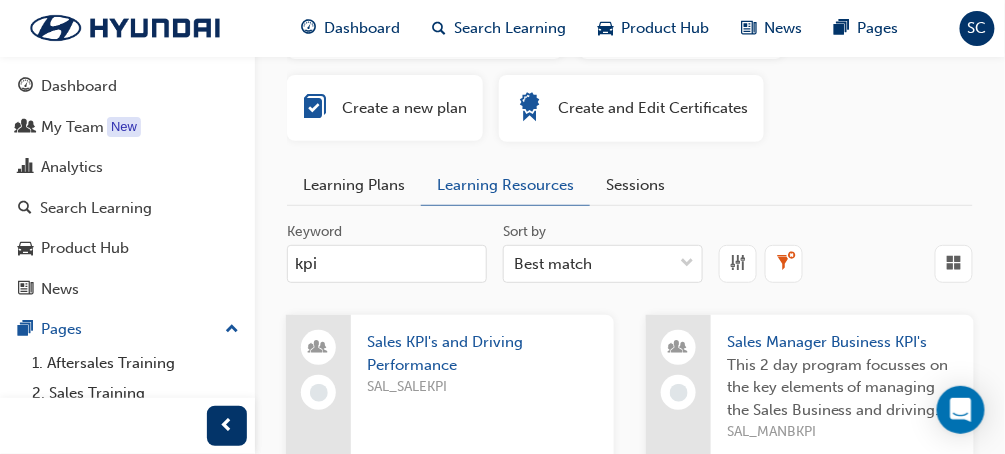 type on "kpi" 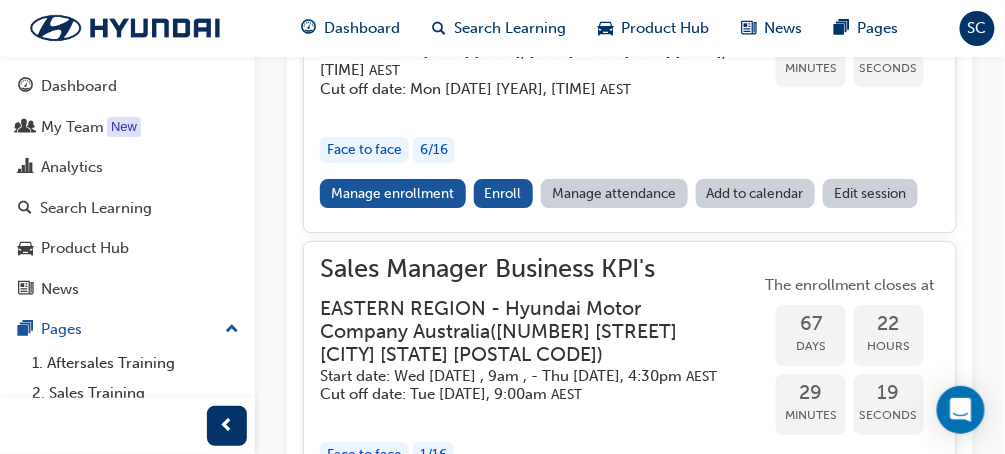 scroll, scrollTop: 1491, scrollLeft: 0, axis: vertical 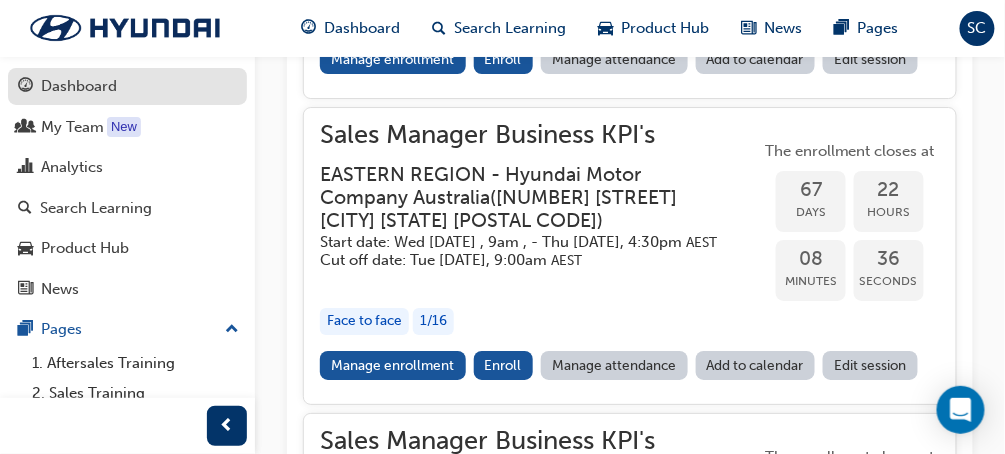 click on "Dashboard" at bounding box center [79, 86] 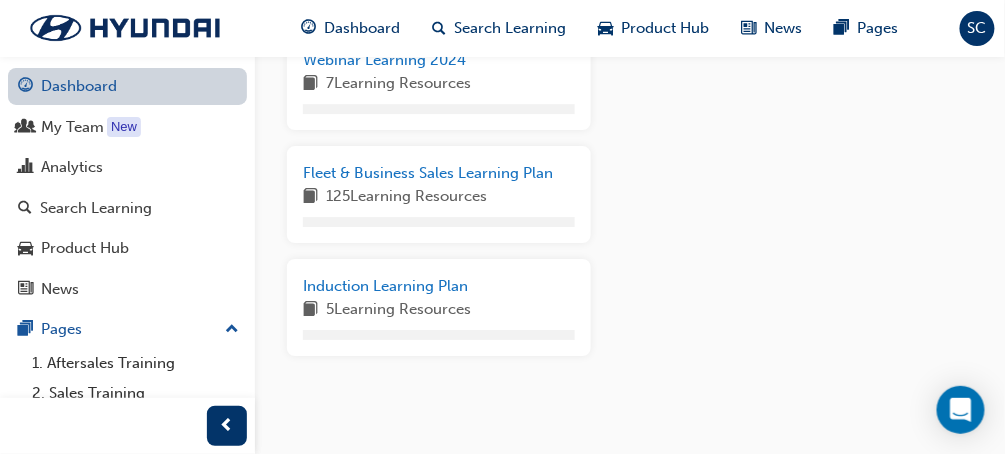 scroll, scrollTop: 1362, scrollLeft: 0, axis: vertical 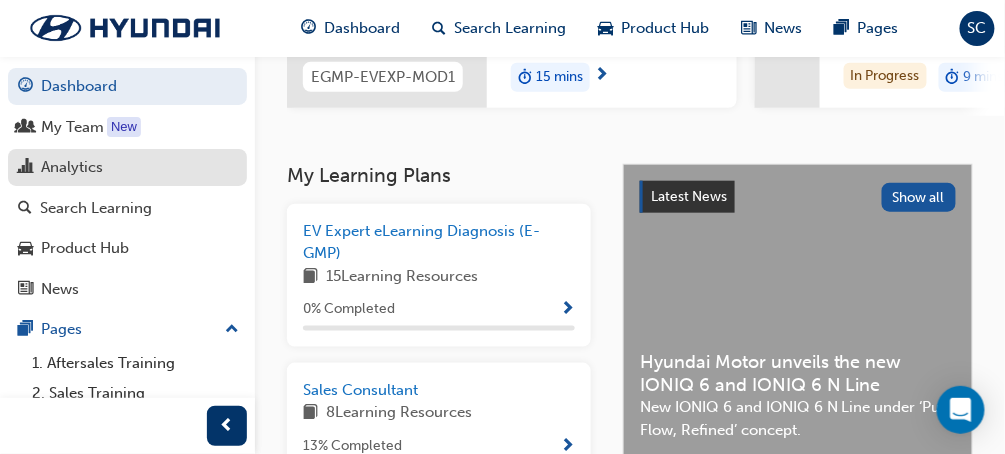 click on "Analytics" at bounding box center [127, 167] 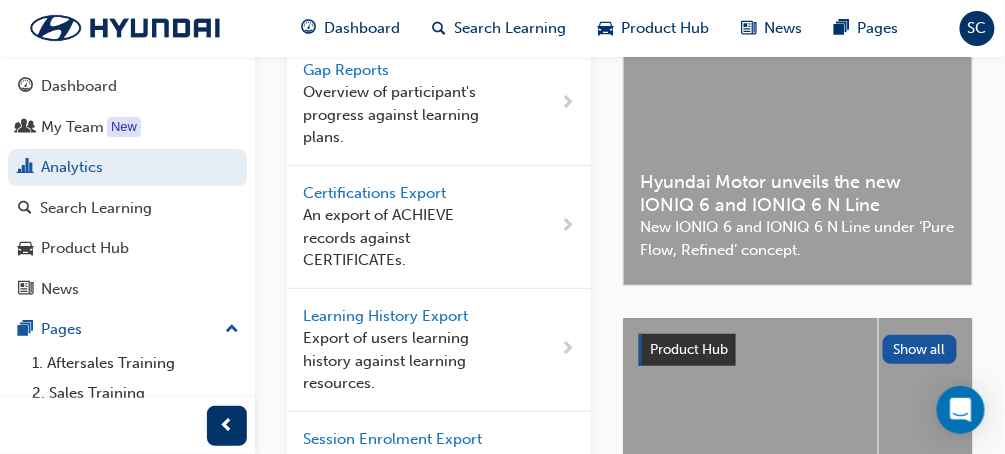 scroll, scrollTop: 0, scrollLeft: 0, axis: both 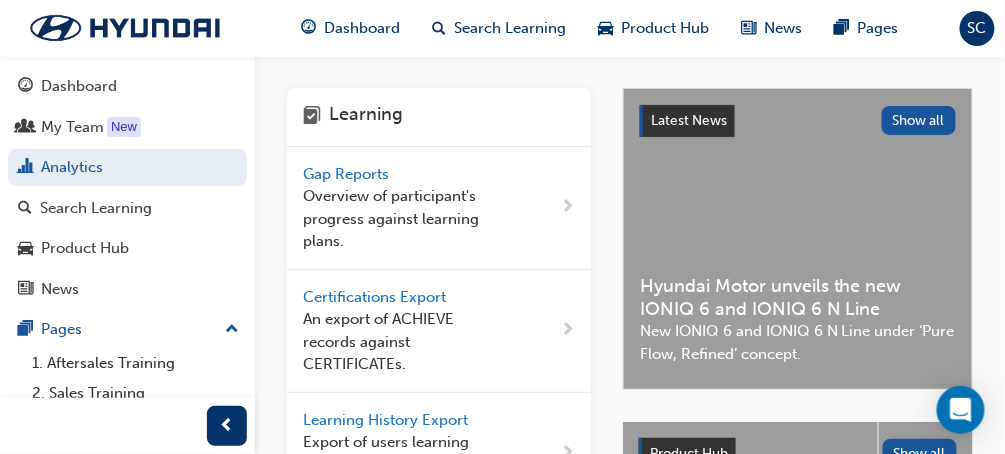 click on "Gap Reports" at bounding box center (348, 174) 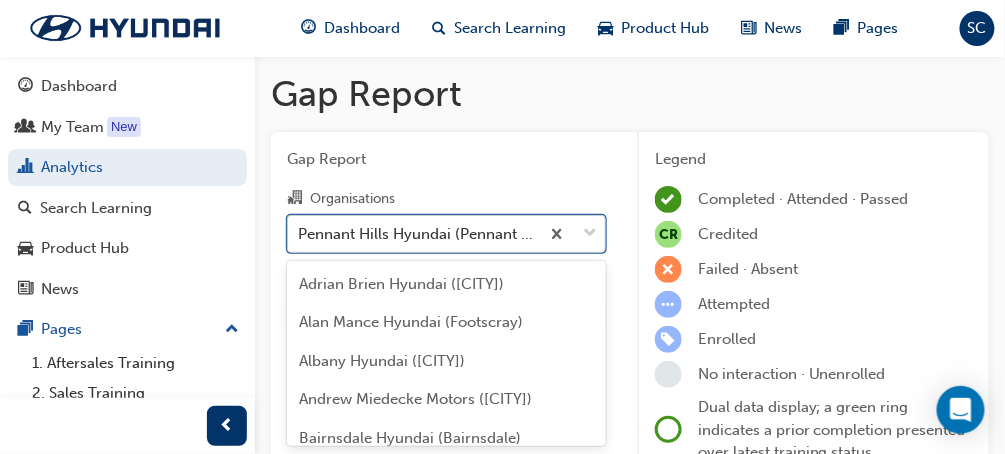 click on "Your version of Internet Explorer is outdated and not supported. Please upgrade to a  modern browser . Dashboard Search Learning Product Hub News Pages SC Dashboard My Team New Analytics Search Learning Product Hub News Pages Pages 1. Aftersales Training 2. Sales Training  3. Hyundai Motor Company Brand 4. EV Learning Page 5. Hyundai Warranty 6. AD Creator Bluelink - Connected Service Connex - Digital Customer Experience Management  HyTRAK FAQ's - User Guide Hyundai CX Championship 2024 All Pages Gap Report Gap Report Organisations      option Nunawading Hyundai (Nunawading) focused, 117 of 181. 181 results available. Use Up and Down to choose options, press Enter to select the currently focused option, press Escape to exit the menu, press Tab to select the option and exit the menu. Pennant Hills Hyundai (Pennant Hills) Learning Plan Sales Manager - SALES MANAGER Legend Completed · Attended · Passed CR Credited Failed · Absent Attempted Enrolled No interaction · Unenrolled Showing expanded view" at bounding box center [502, 227] 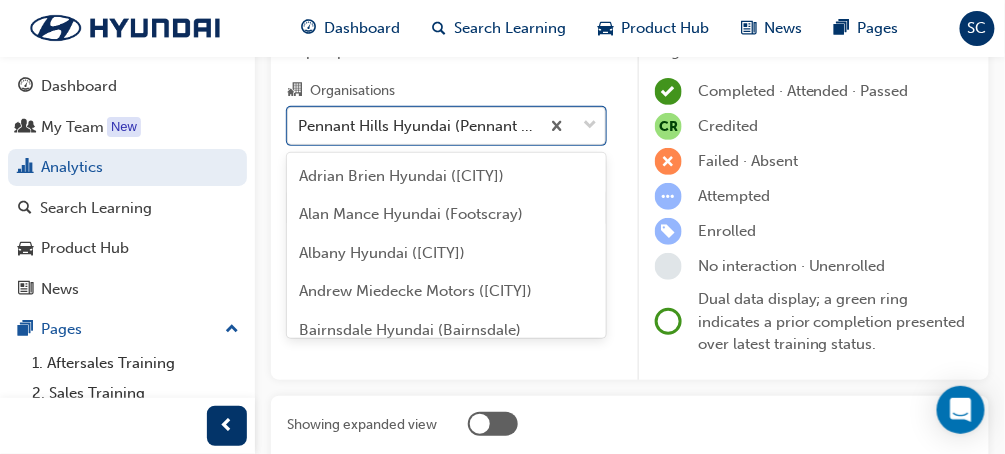 scroll, scrollTop: 4656, scrollLeft: 0, axis: vertical 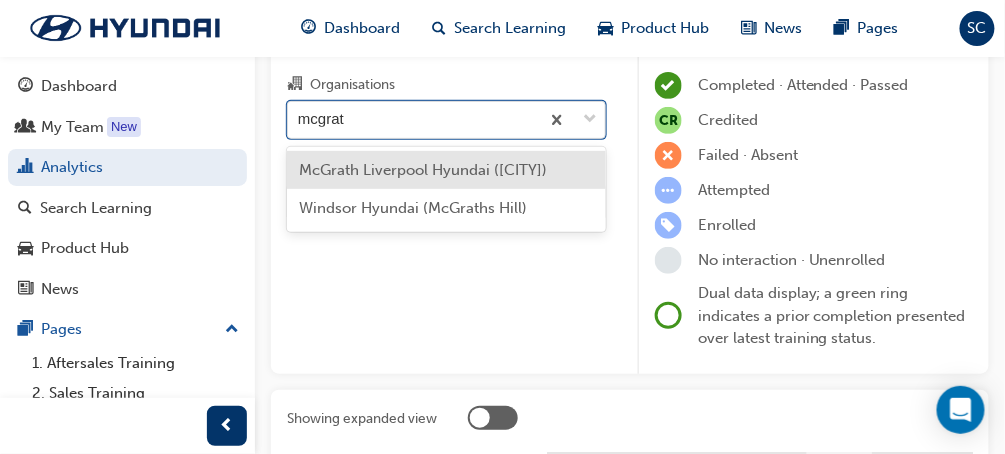 click on "McGrath Liverpool Hyundai ([CITY])" at bounding box center (423, 170) 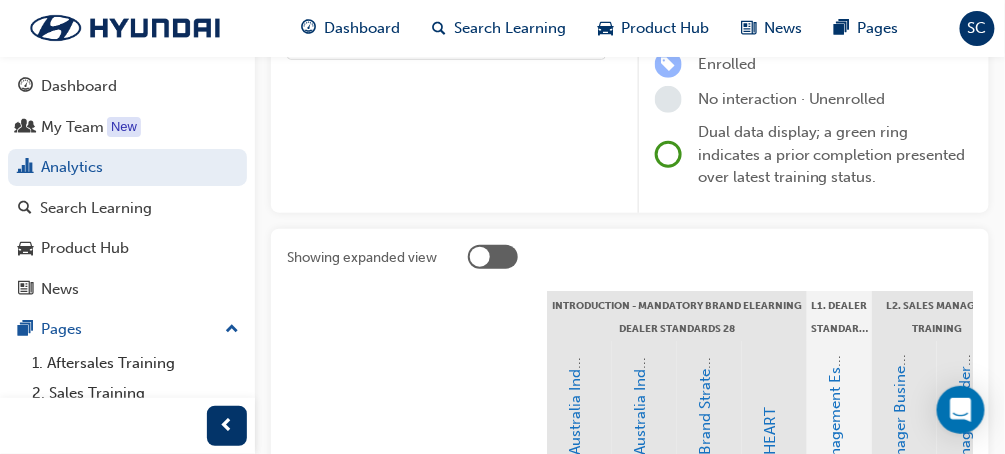 scroll, scrollTop: 274, scrollLeft: 0, axis: vertical 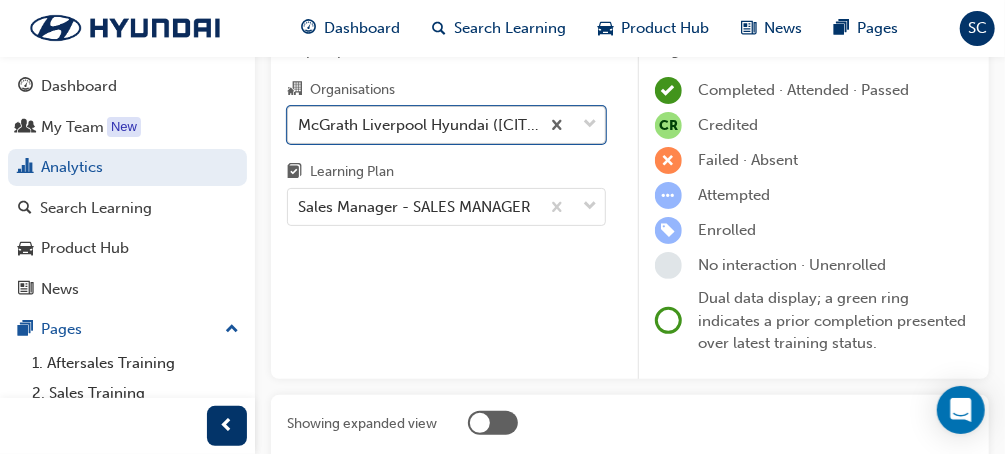 click on "Your version of Internet Explorer is outdated and not supported. Please upgrade to a  modern browser . Dashboard Search Learning Product Hub News Pages SC Dashboard My Team New Analytics Search Learning Product Hub News Pages Pages 1. Aftersales Training 2. Sales Training  3. Hyundai Motor Company Brand 4. EV Learning Page 5. Hyundai Warranty 6. AD Creator Bluelink - Connected Service Connex - Digital Customer Experience Management  HyTRAK FAQ's - User Guide Hyundai CX Championship 2024 All Pages Gap Report Gap Report Organisations   option McGrath Liverpool Hyundai ([CITY]), selected.     0 results available. Select is focused ,type to refine list, press Down to open the menu,  McGrath Liverpool Hyundai ([CITY]) Learning Plan Sales Manager - SALES MANAGER Legend Completed · Attended · Passed CR Credited Failed · Absent Attempted Enrolled No interaction · Unenrolled Dual data display; a green ring indicates a prior completion presented over latest training status. Showing expanded view" at bounding box center [502, 118] 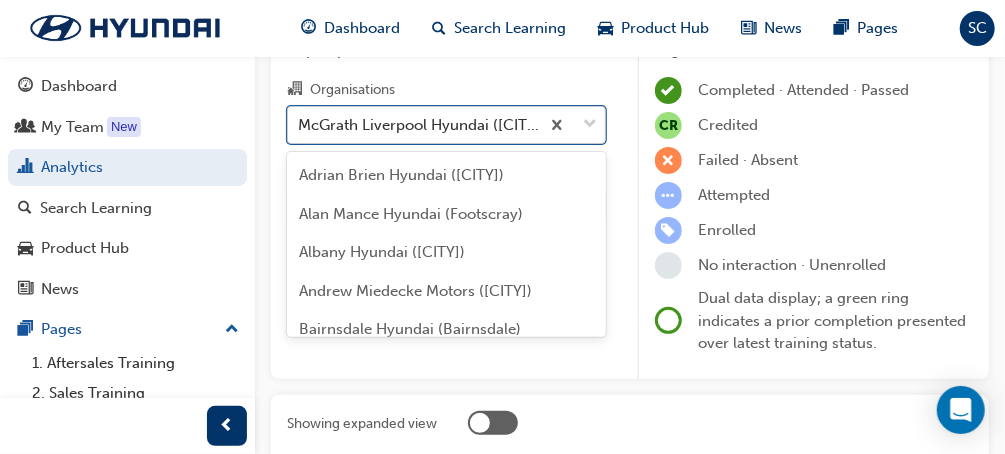 scroll, scrollTop: 115, scrollLeft: 0, axis: vertical 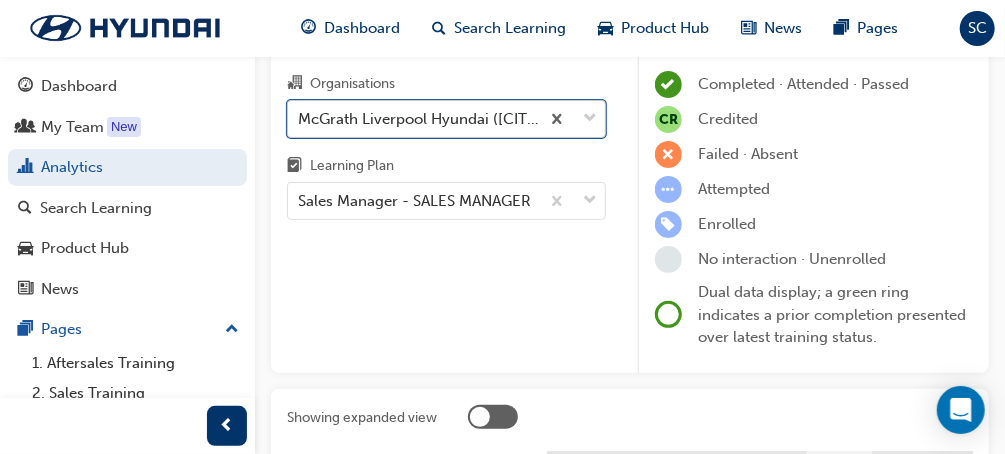 click on "McGrath Liverpool Hyundai ([CITY])" at bounding box center (419, 118) 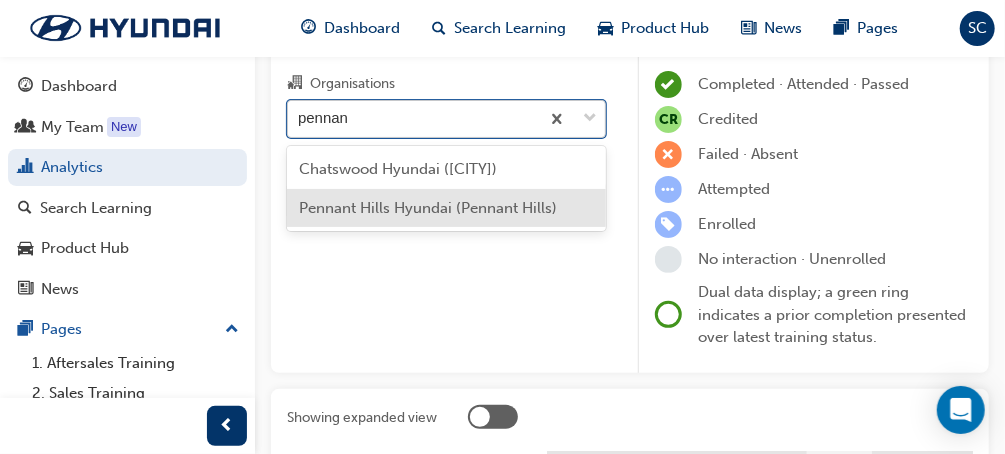 click on "Pennant Hills Hyundai (Pennant Hills)" at bounding box center (446, 208) 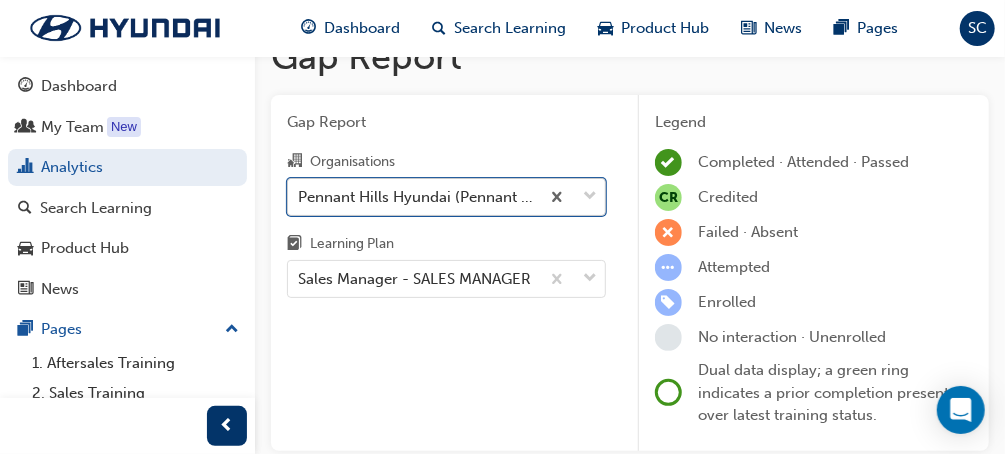scroll, scrollTop: 35, scrollLeft: 0, axis: vertical 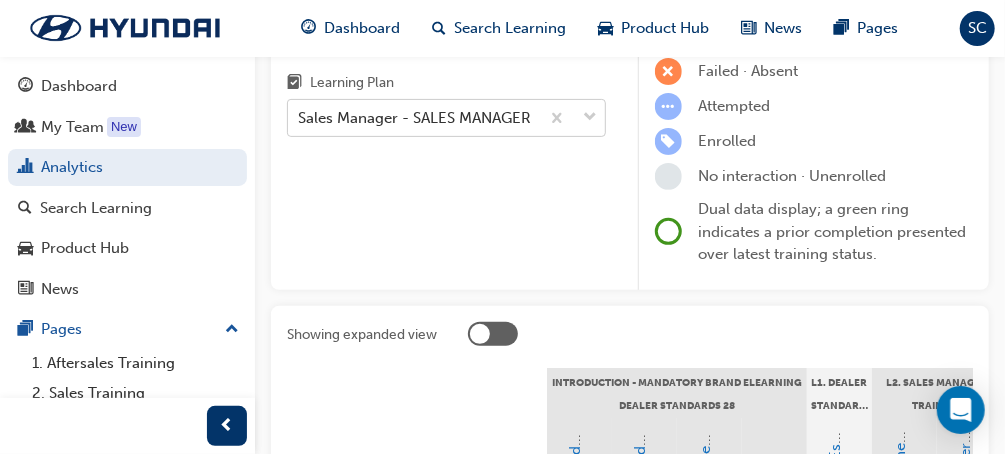 click on "Your version of Internet Explorer is outdated and not supported. Please upgrade to a  modern browser . Dashboard Search Learning Product Hub News Pages SC Dashboard My Team New Analytics Search Learning Product Hub News Pages Pages 1. Aftersales Training 2. Sales Training  3. Hyundai Motor Company Brand 4. EV Learning Page 5. Hyundai Warranty 6. AD Creator Bluelink - Connected Service Connex - Digital Customer Experience Management  HyTRAK FAQ's - User Guide Hyundai CX Championship 2024 All Pages Gap Report Gap Report Organisations   option Pennant Hills Hyundai ([CITY]), selected.     0 results available. Select is focused ,type to refine list, press Down to open the menu,  Pennant Hills Hyundai ([CITY]) Learning Plan Sales Manager - SALES MANAGER Legend Completed · Attended · Passed CR Credited Failed · Absent Attempted Enrolled No interaction · Unenrolled Dual data display; a green ring indicates a prior completion presented over latest training status. Showing expanded view" at bounding box center (502, 29) 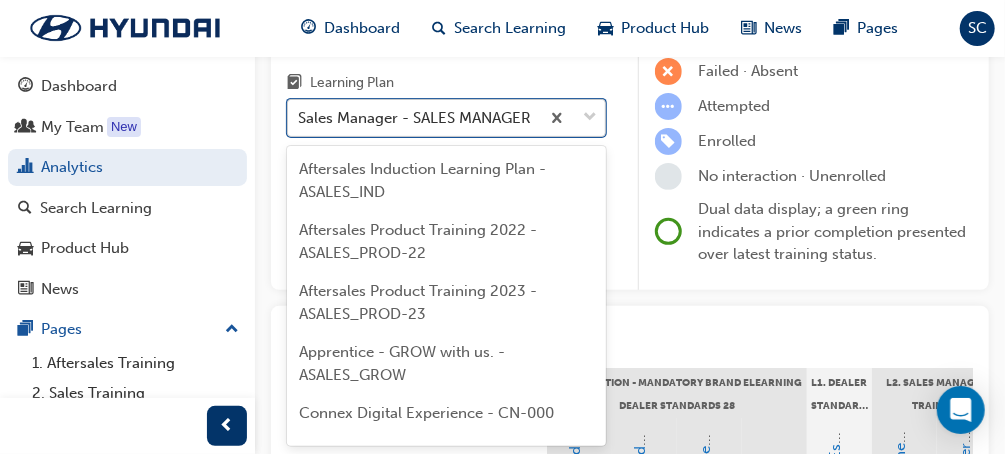 scroll, scrollTop: 1352, scrollLeft: 0, axis: vertical 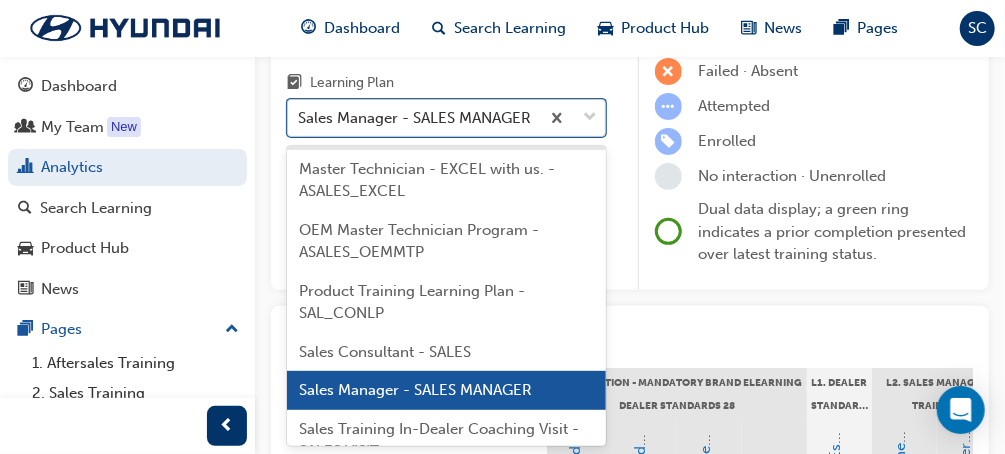 click on "Sales Manager - SALES MANAGER" at bounding box center (414, 118) 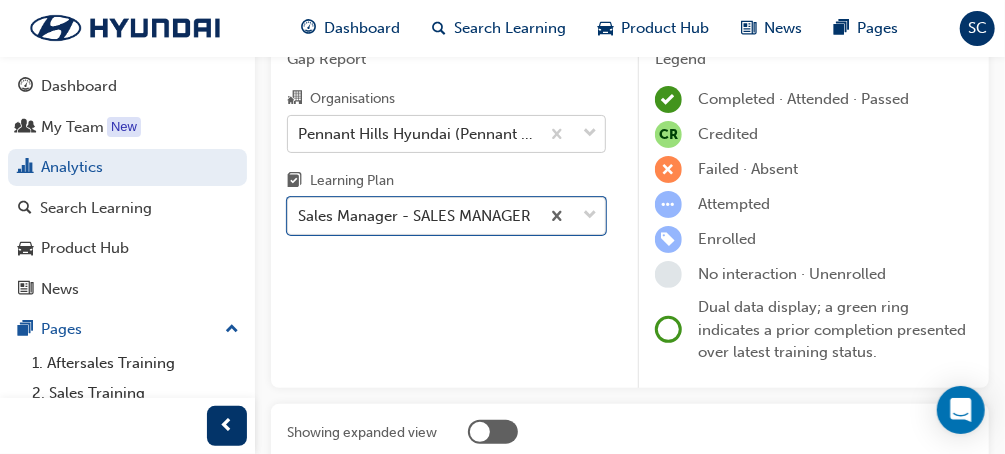 scroll, scrollTop: 0, scrollLeft: 0, axis: both 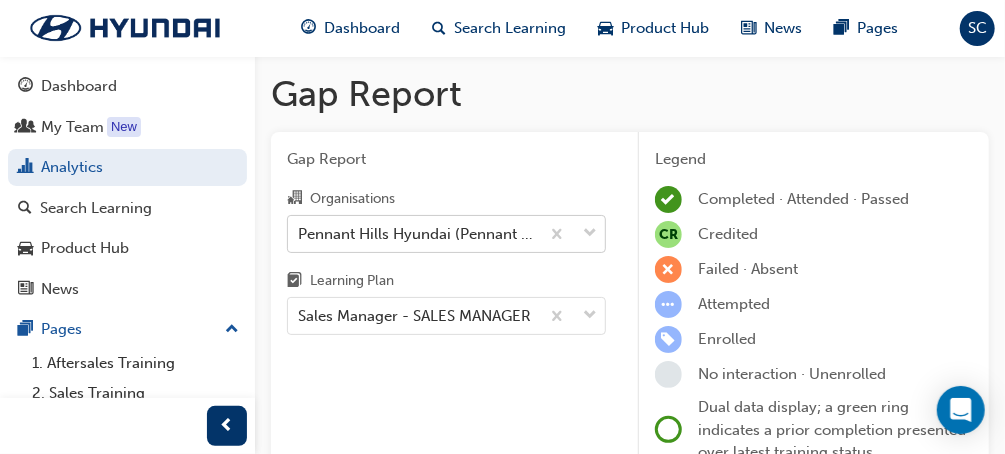 click on "Gap Report Organisations Pennant Hills Hyundai (Pennant Hills) Learning Plan Sales Manager - SALES MANAGER" at bounding box center (446, 310) 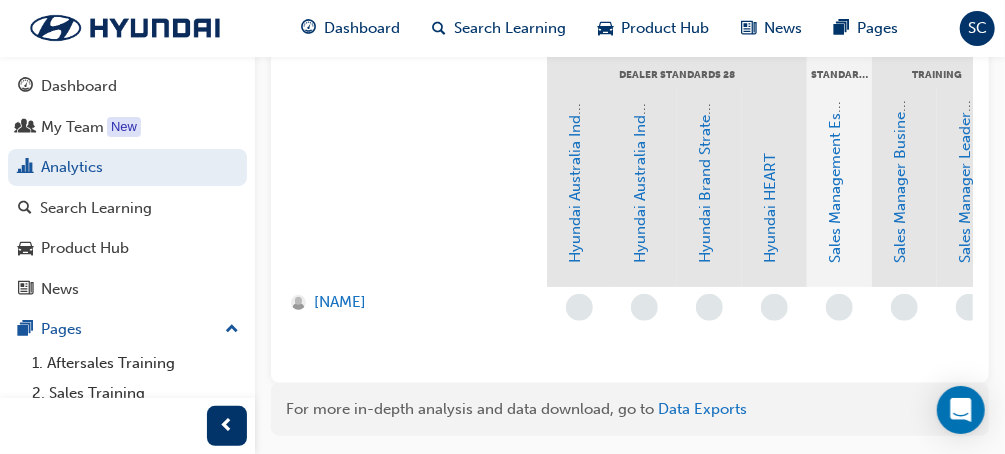 scroll, scrollTop: 560, scrollLeft: 0, axis: vertical 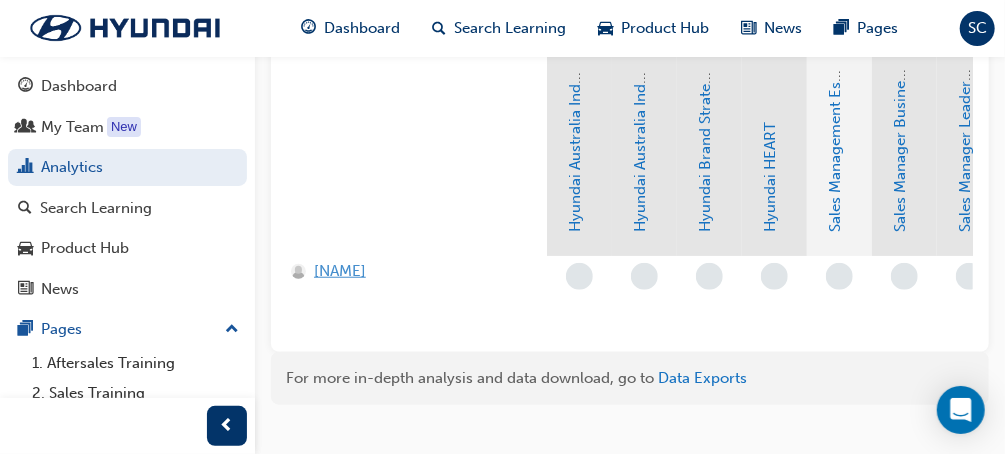 click on "[NAME]" at bounding box center [340, 271] 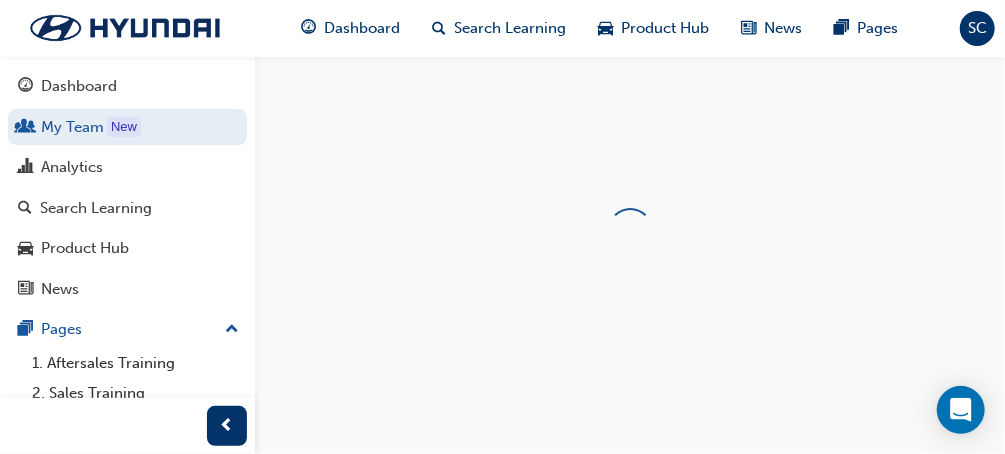 scroll, scrollTop: 0, scrollLeft: 0, axis: both 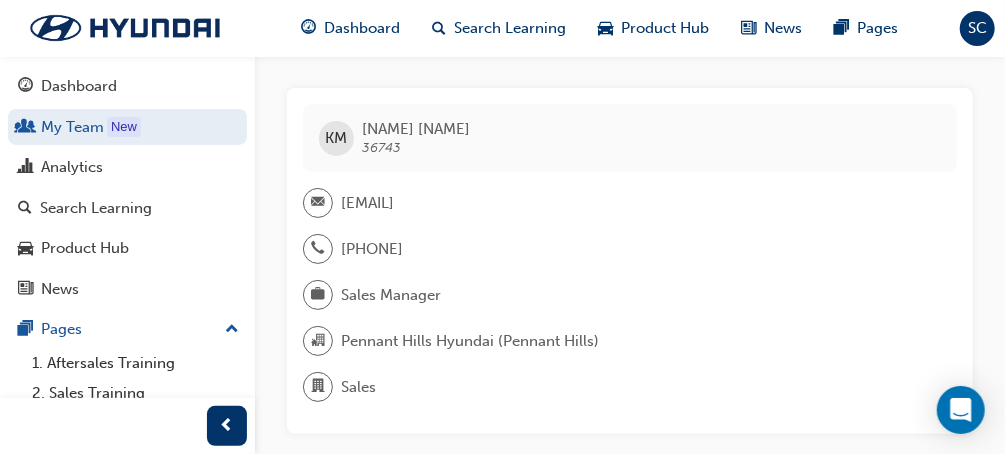 drag, startPoint x: 520, startPoint y: 205, endPoint x: 346, endPoint y: 196, distance: 174.2326 